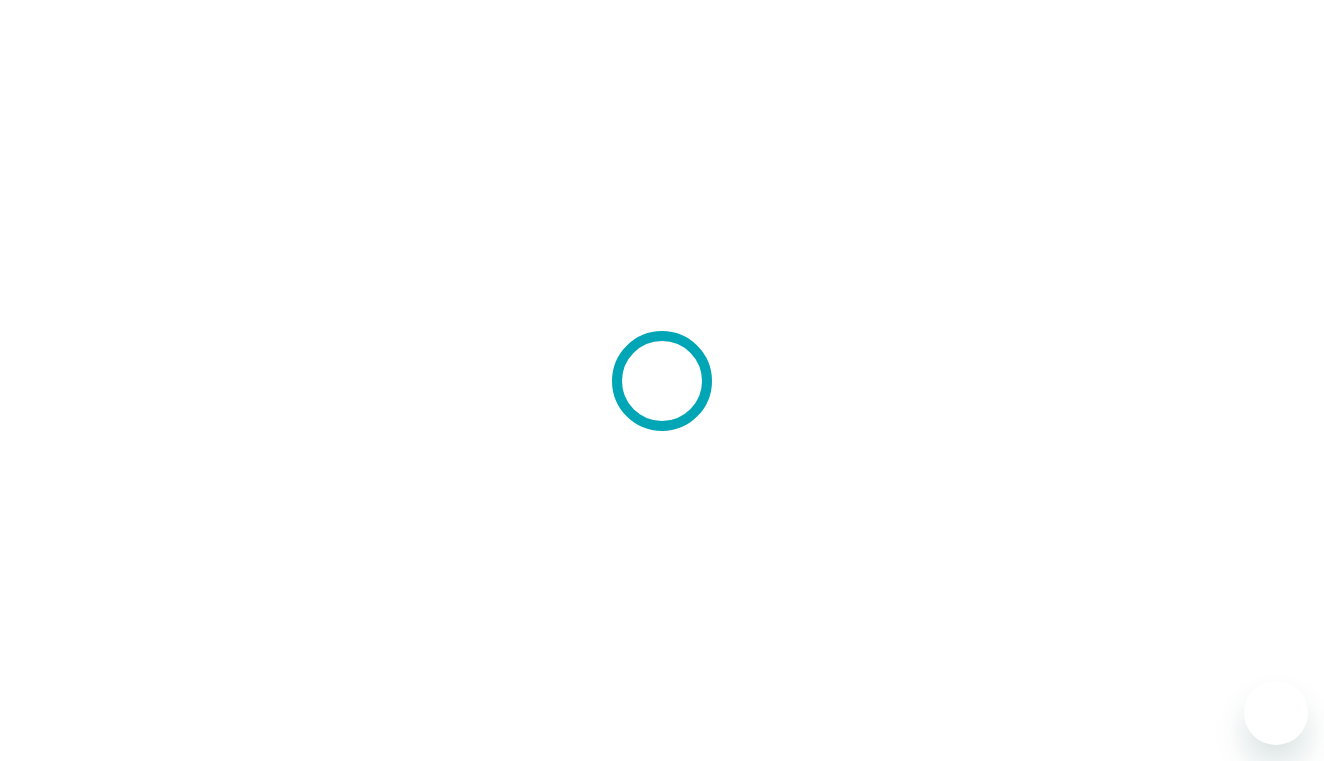 scroll, scrollTop: 0, scrollLeft: 0, axis: both 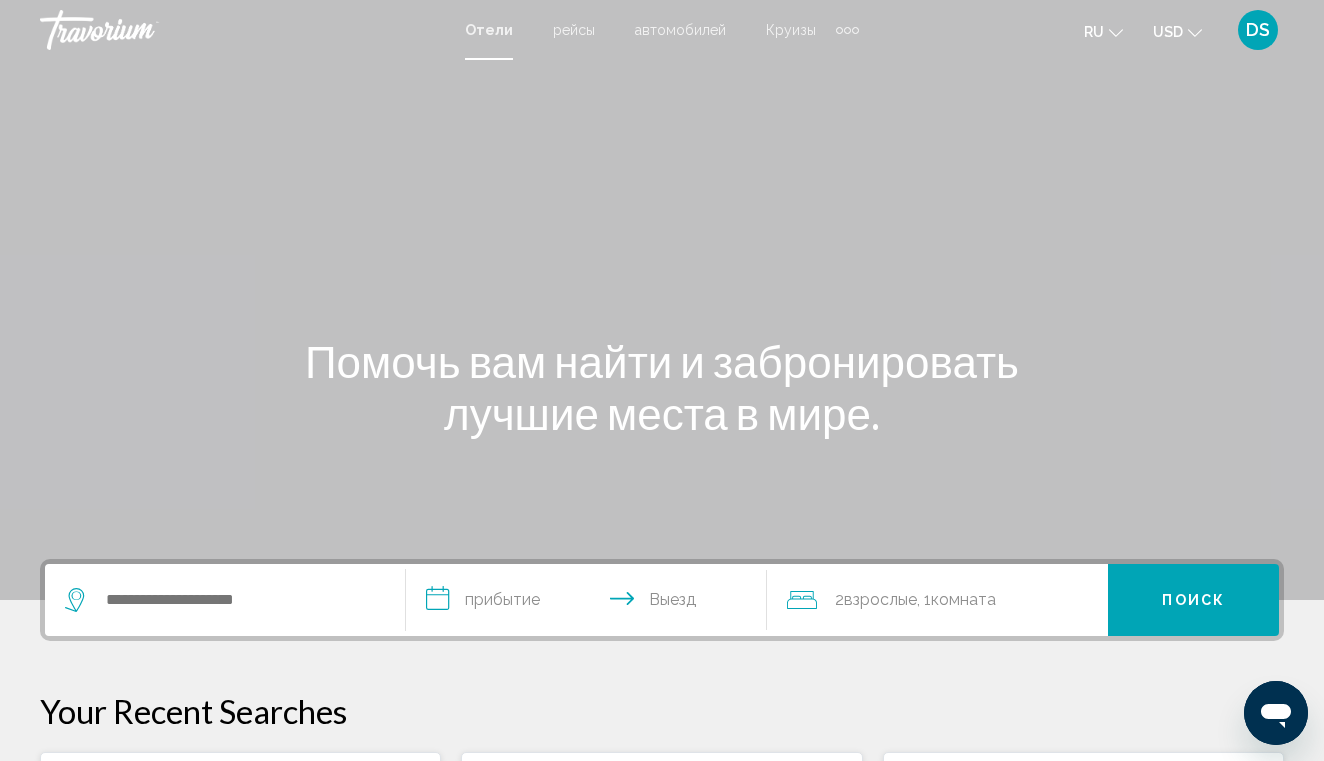 click on "DS" at bounding box center [1258, 30] 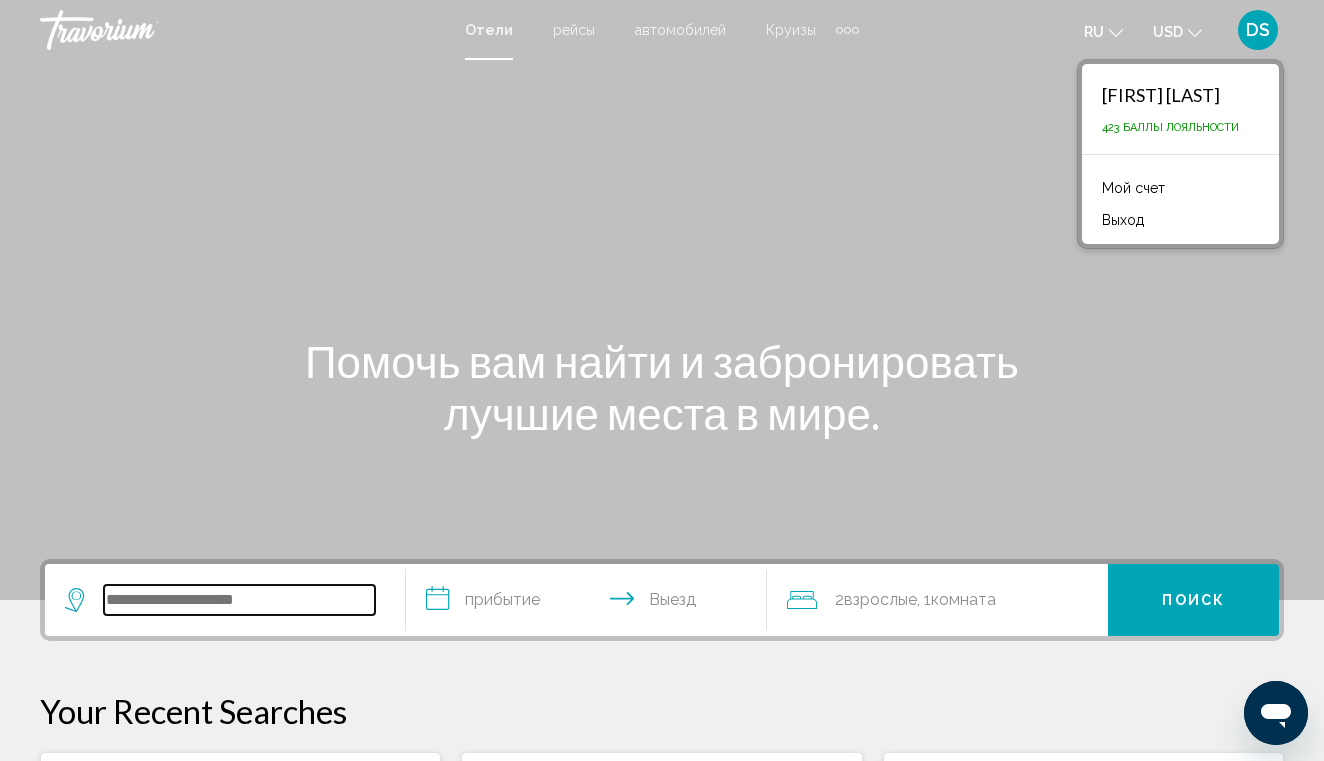 click at bounding box center (239, 600) 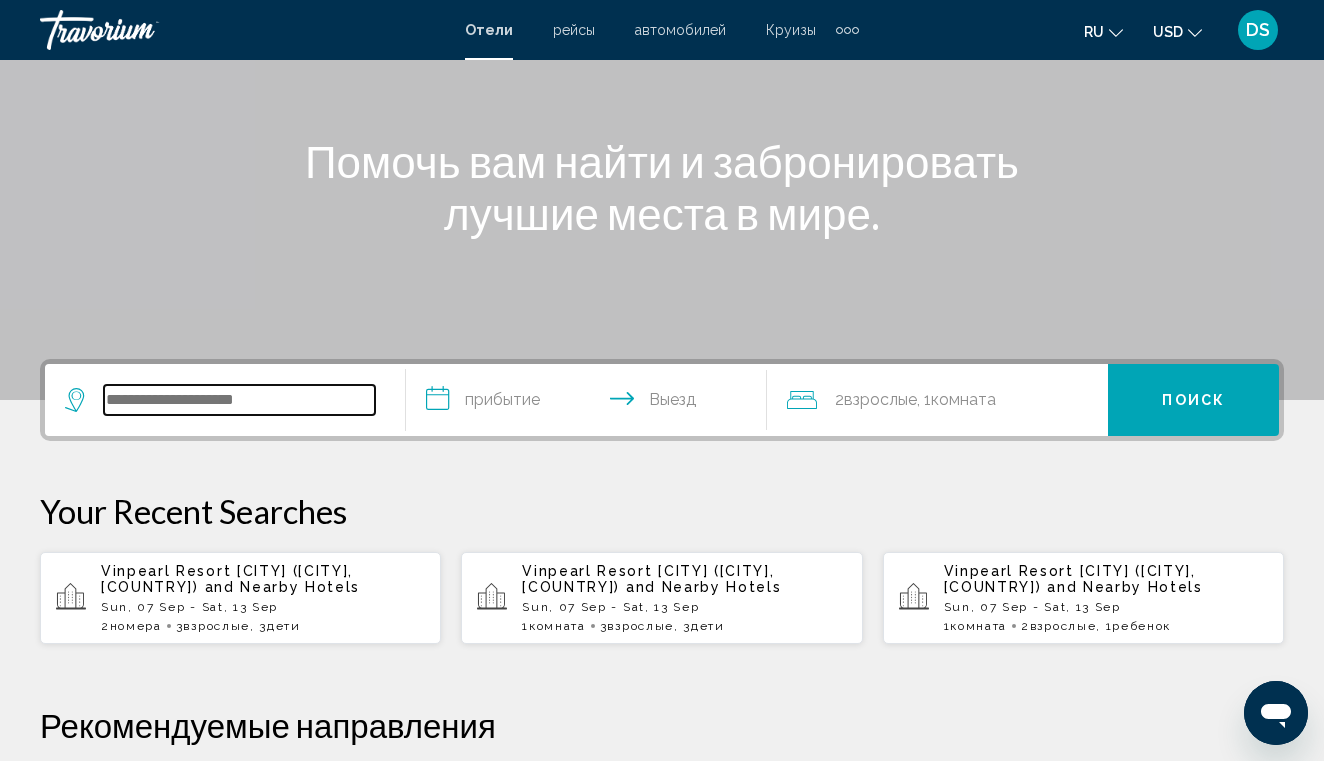 scroll, scrollTop: 198, scrollLeft: 0, axis: vertical 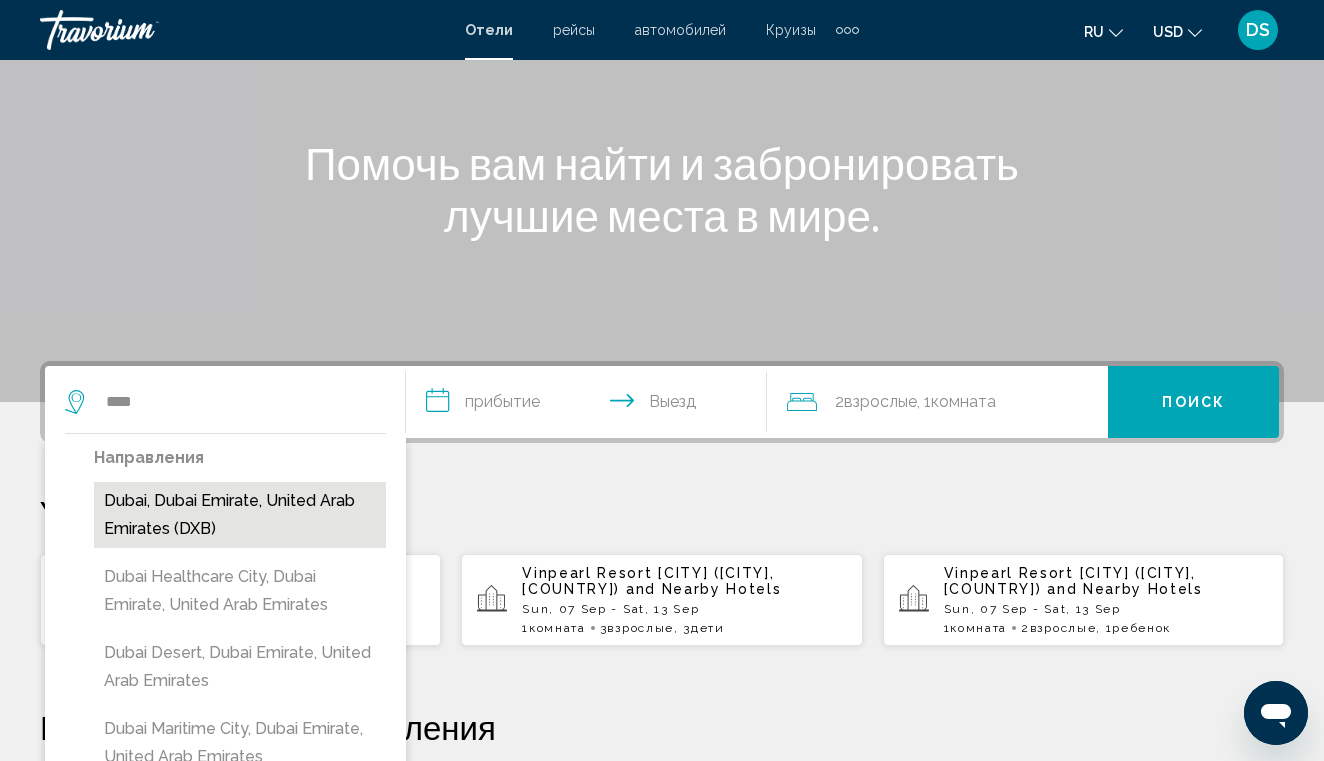click on "Dubai, Dubai Emirate, United Arab Emirates (DXB)" at bounding box center [240, 515] 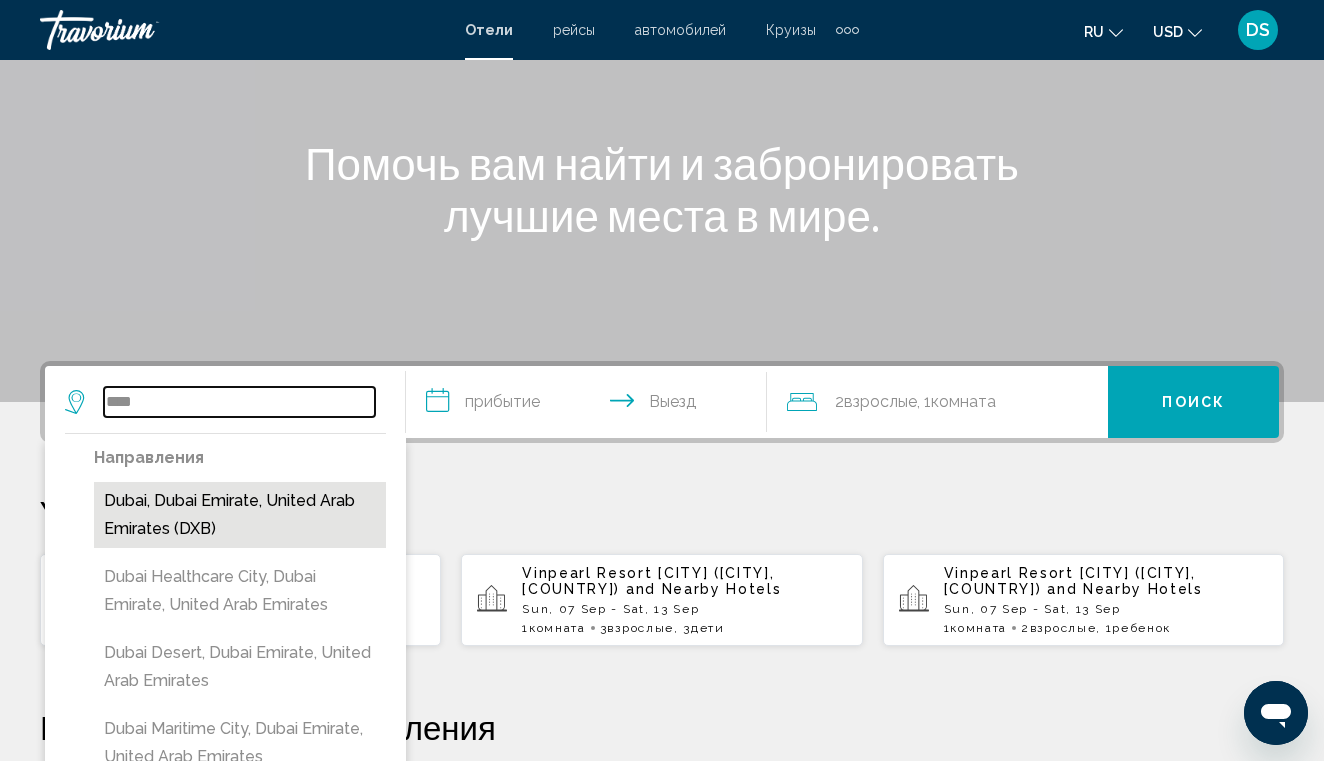 type on "**********" 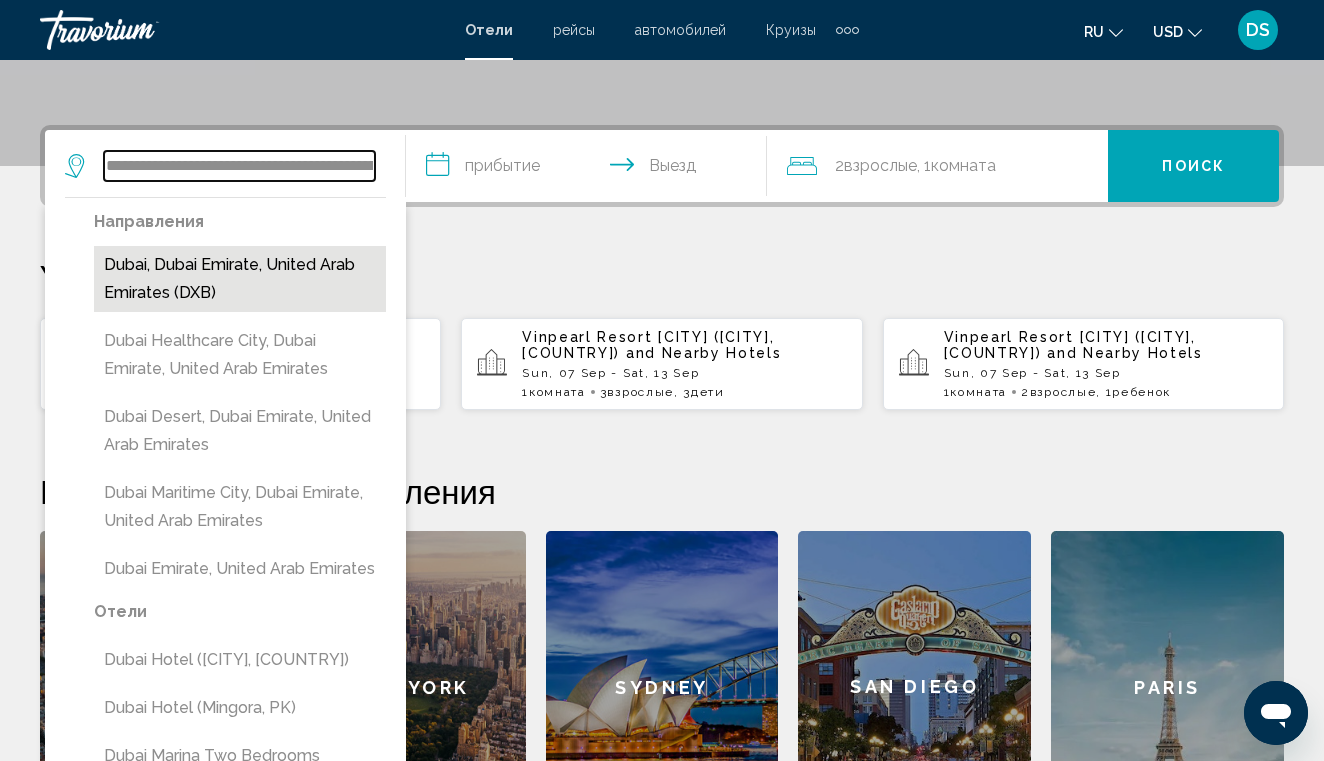 scroll, scrollTop: 494, scrollLeft: 0, axis: vertical 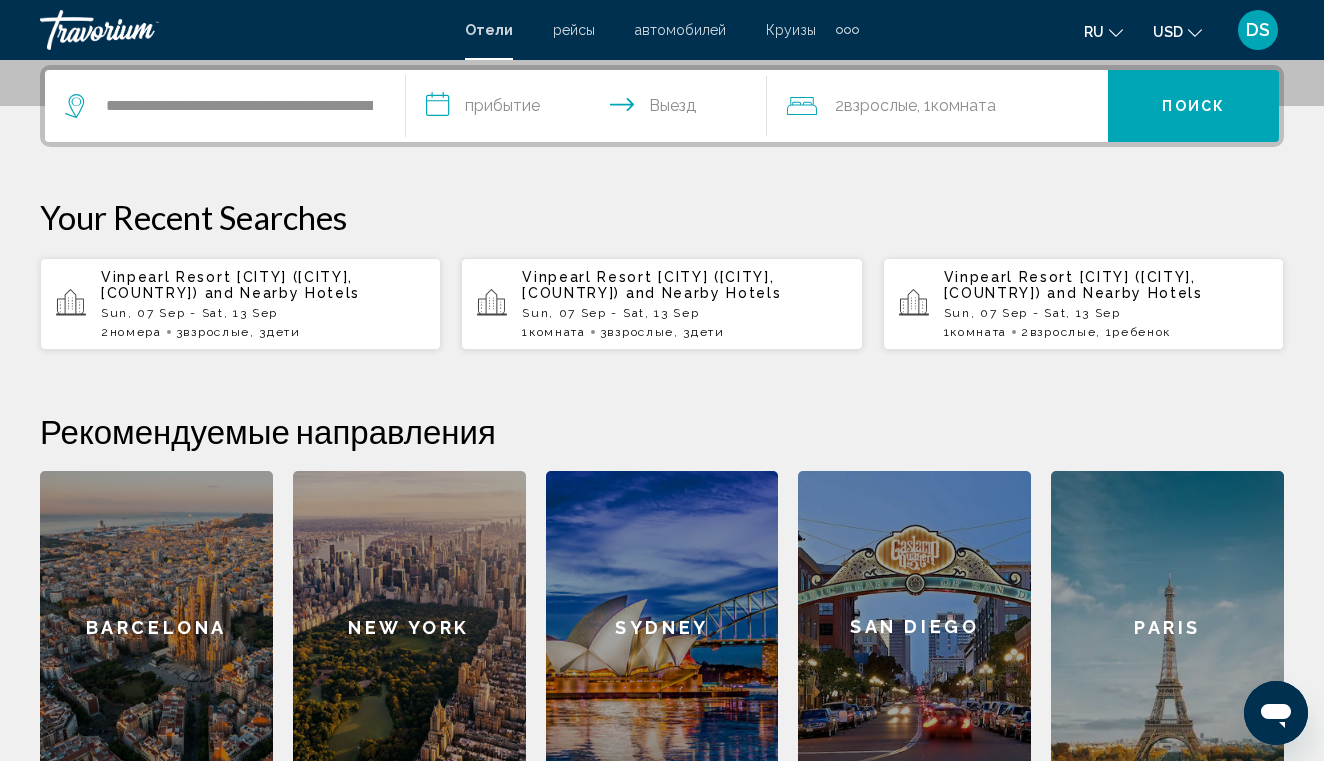 click on "**********" at bounding box center [590, 109] 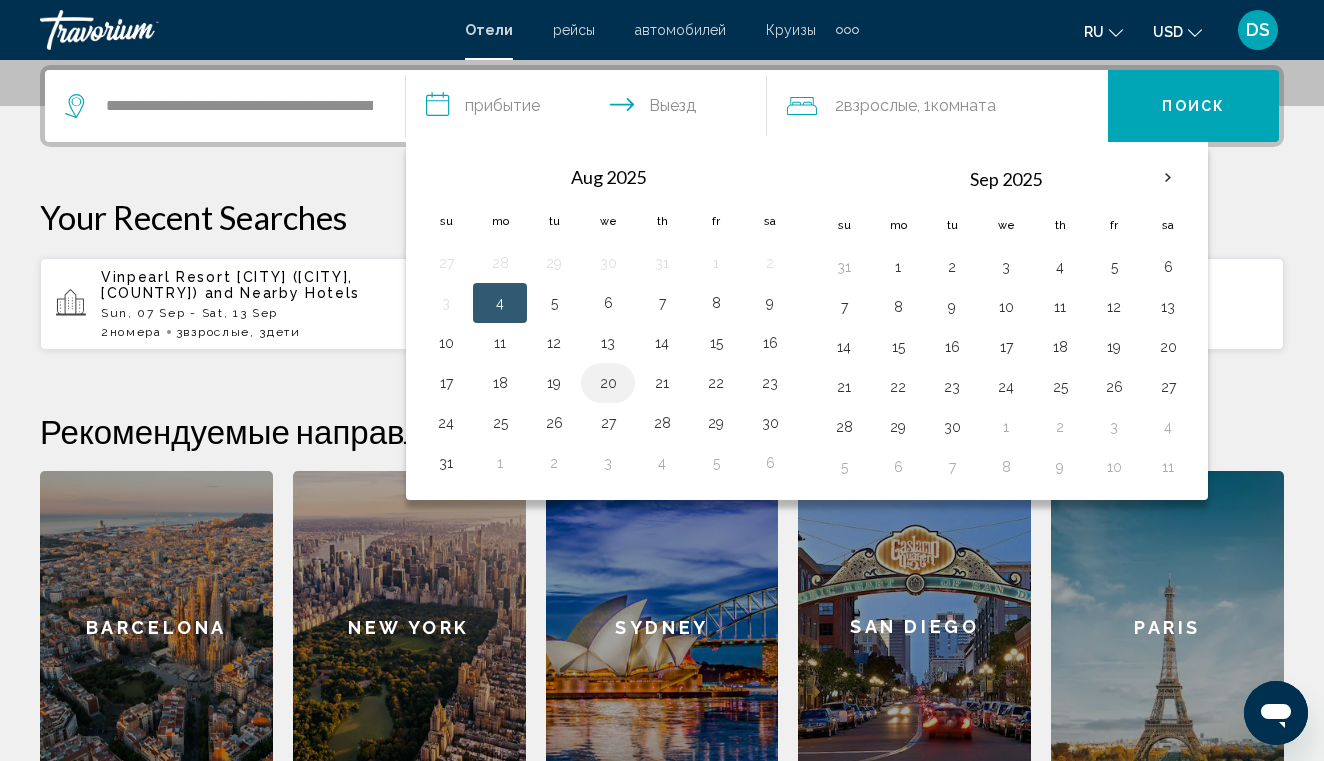 click on "20" at bounding box center (608, 383) 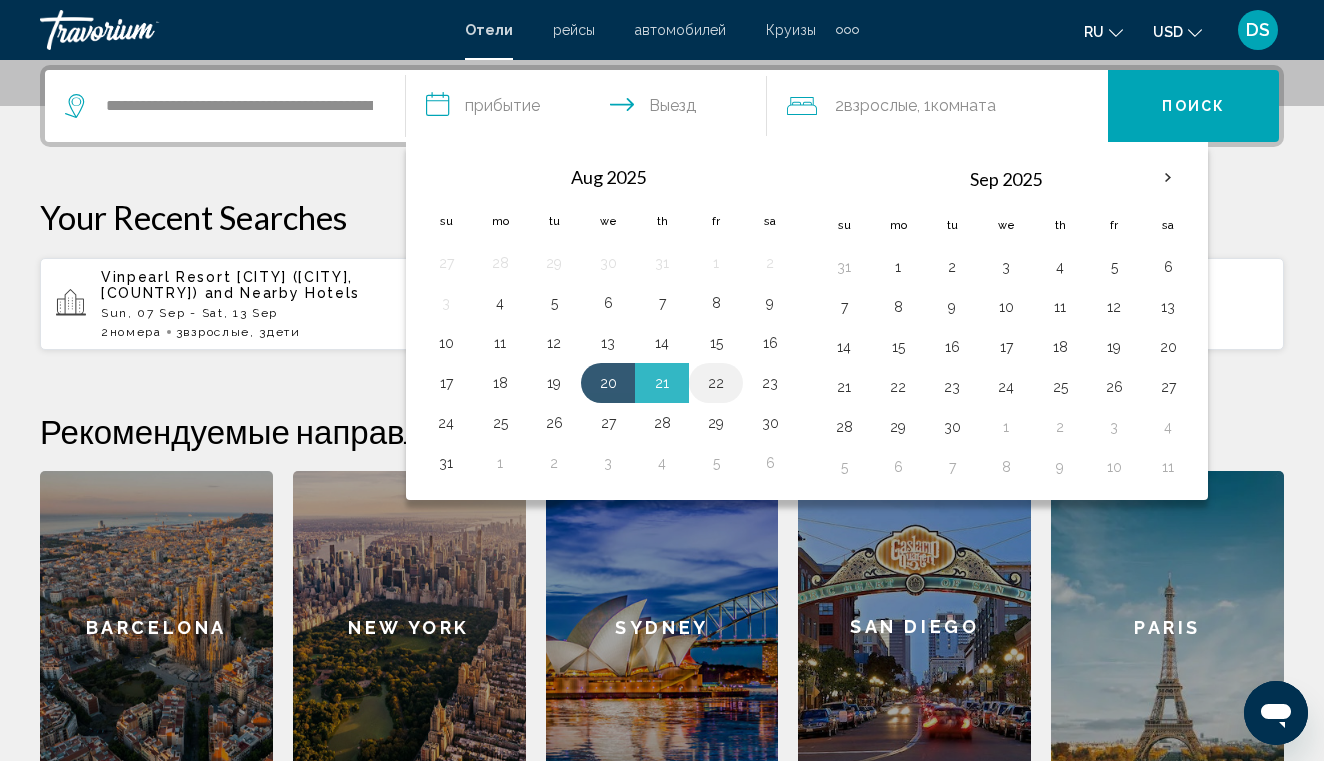 click on "22" at bounding box center [716, 383] 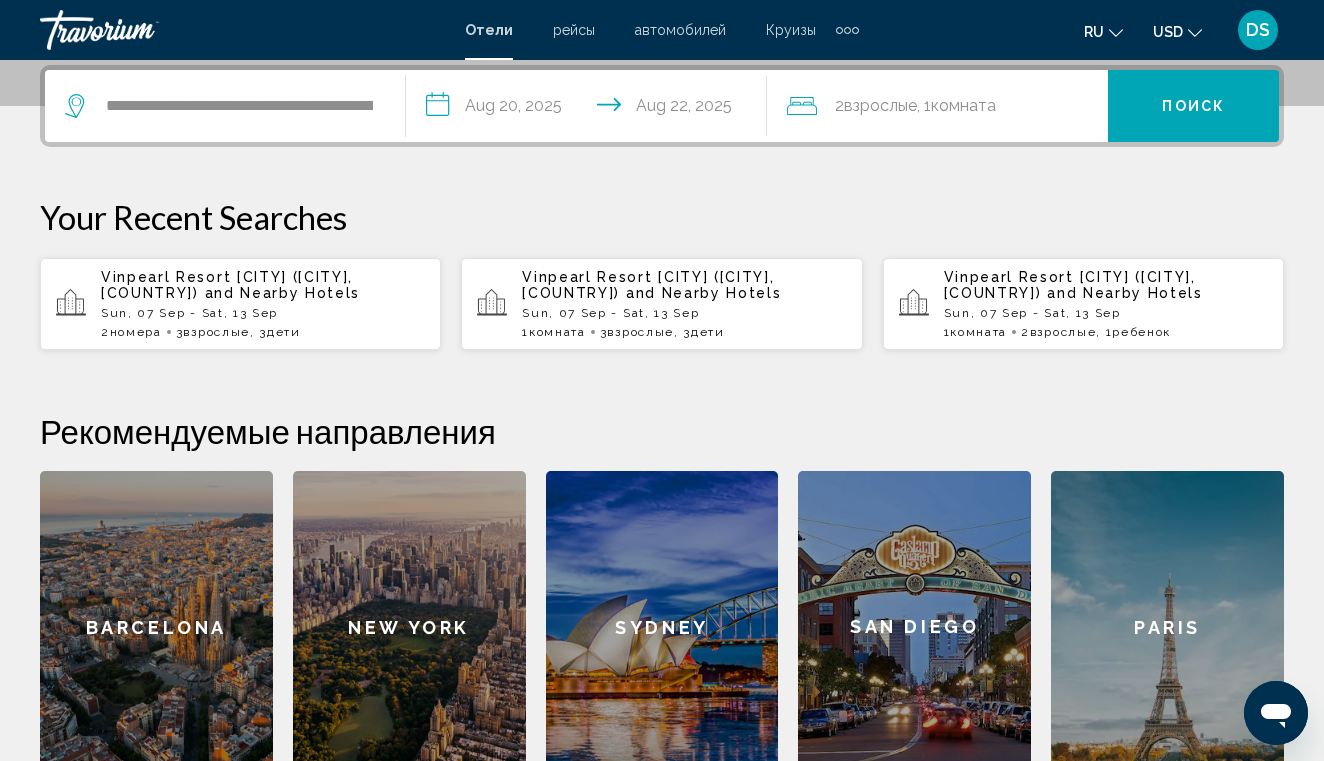 click on "**********" at bounding box center [590, 109] 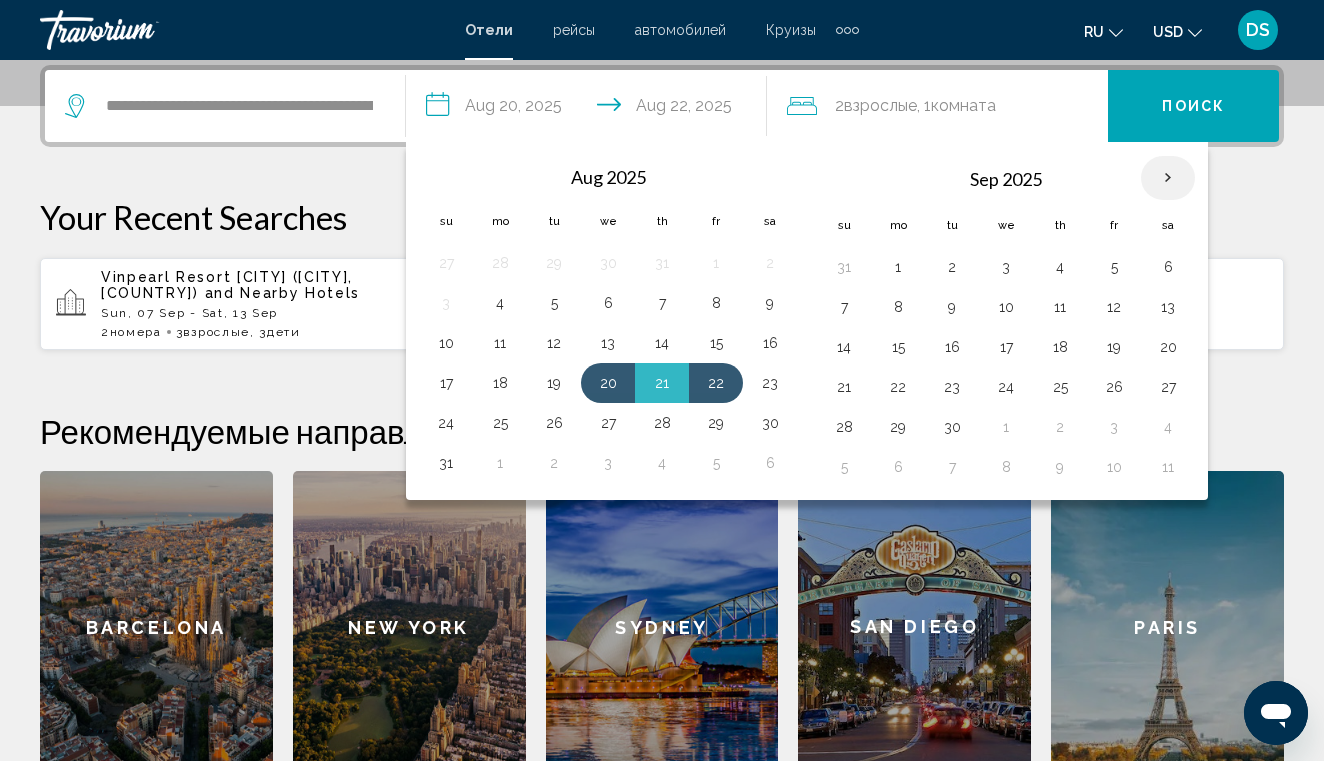 click at bounding box center (1168, 178) 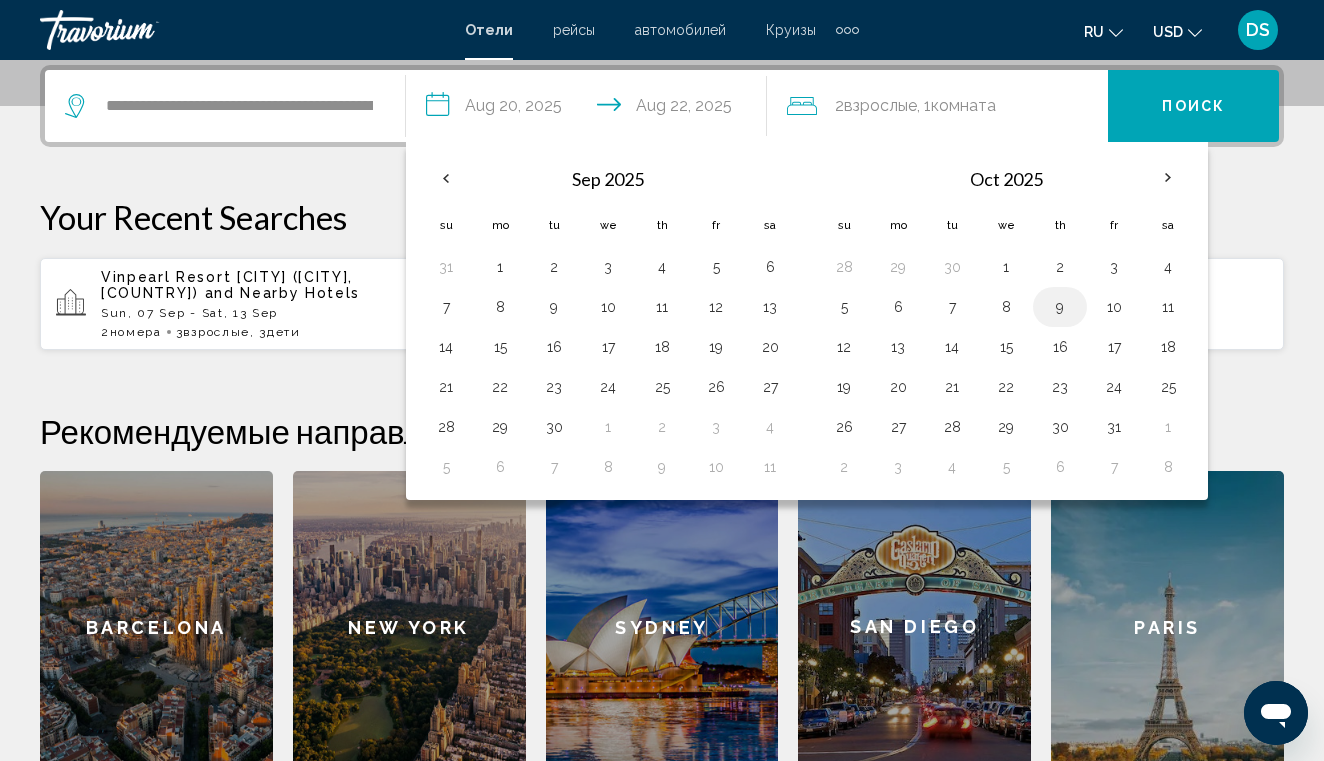 click on "9" at bounding box center (1060, 307) 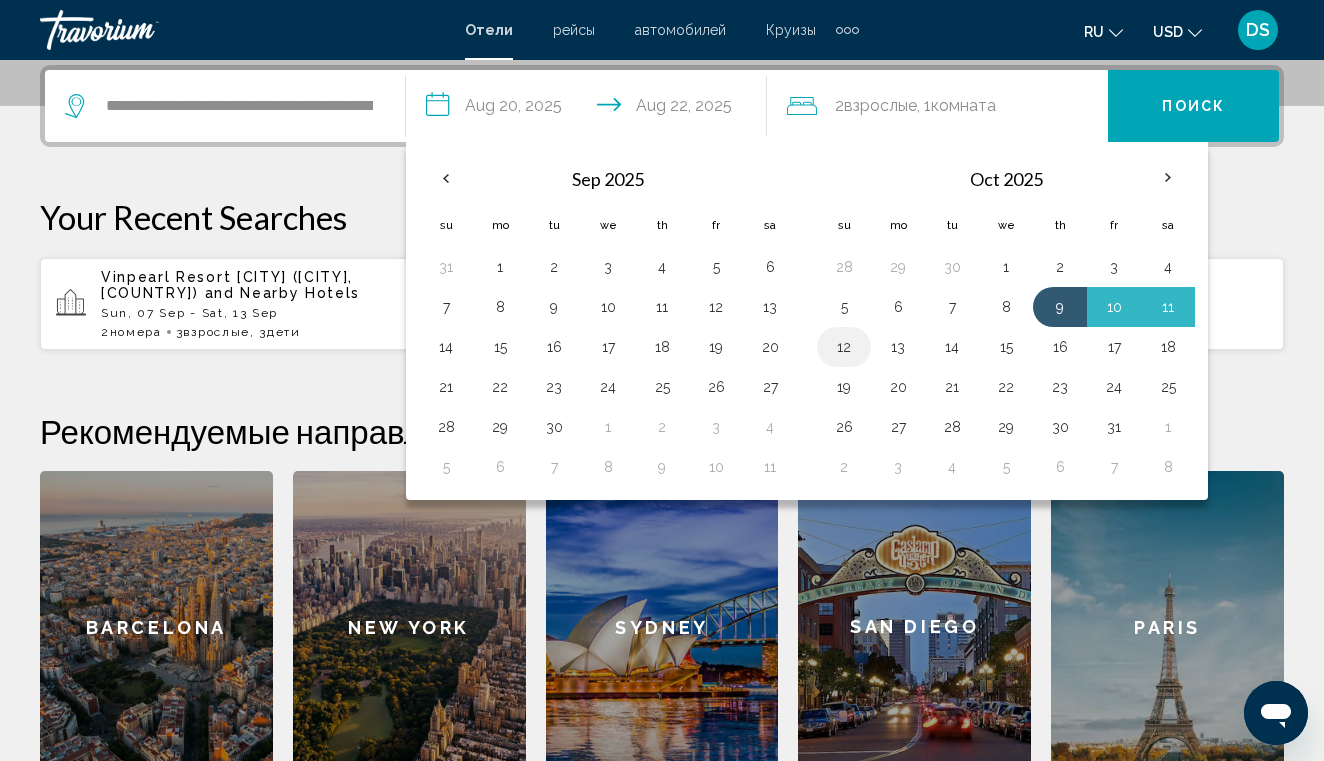 click on "12" at bounding box center [844, 347] 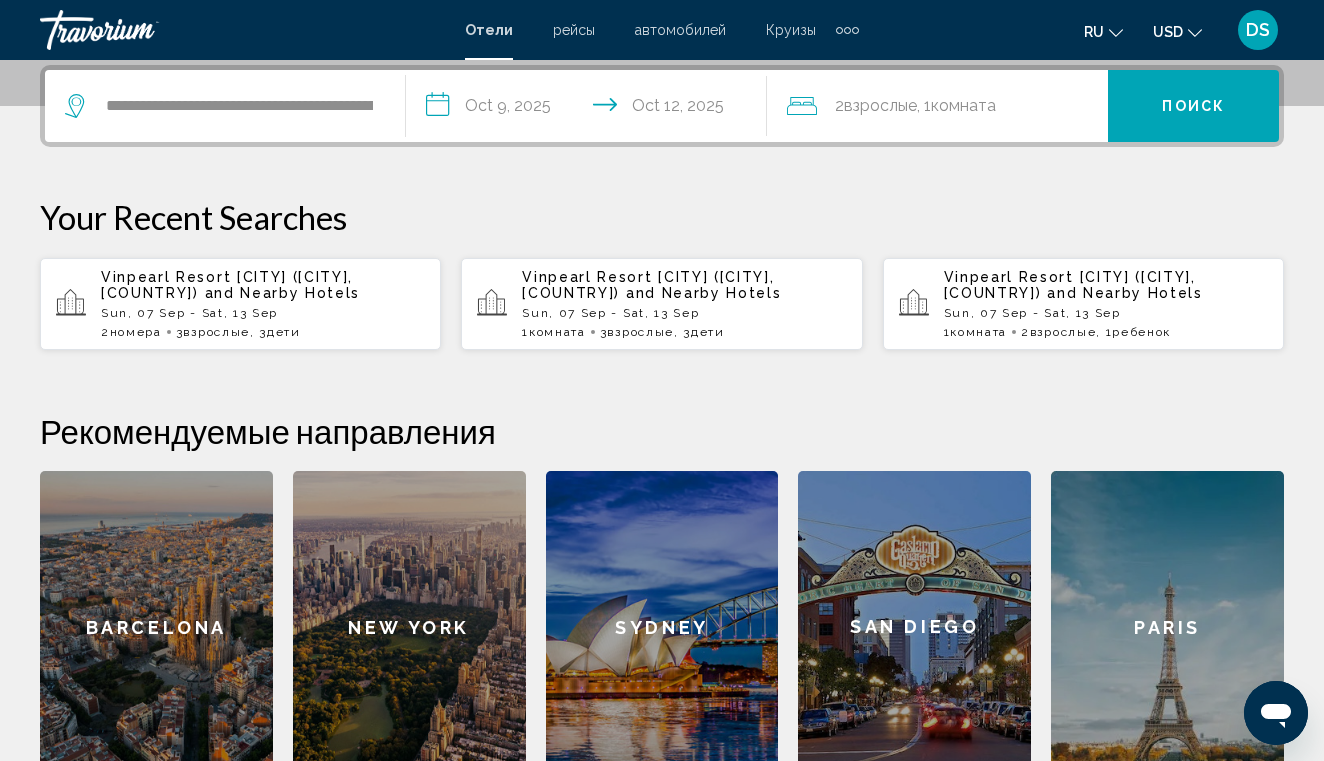click on "Поиск" at bounding box center (1193, 107) 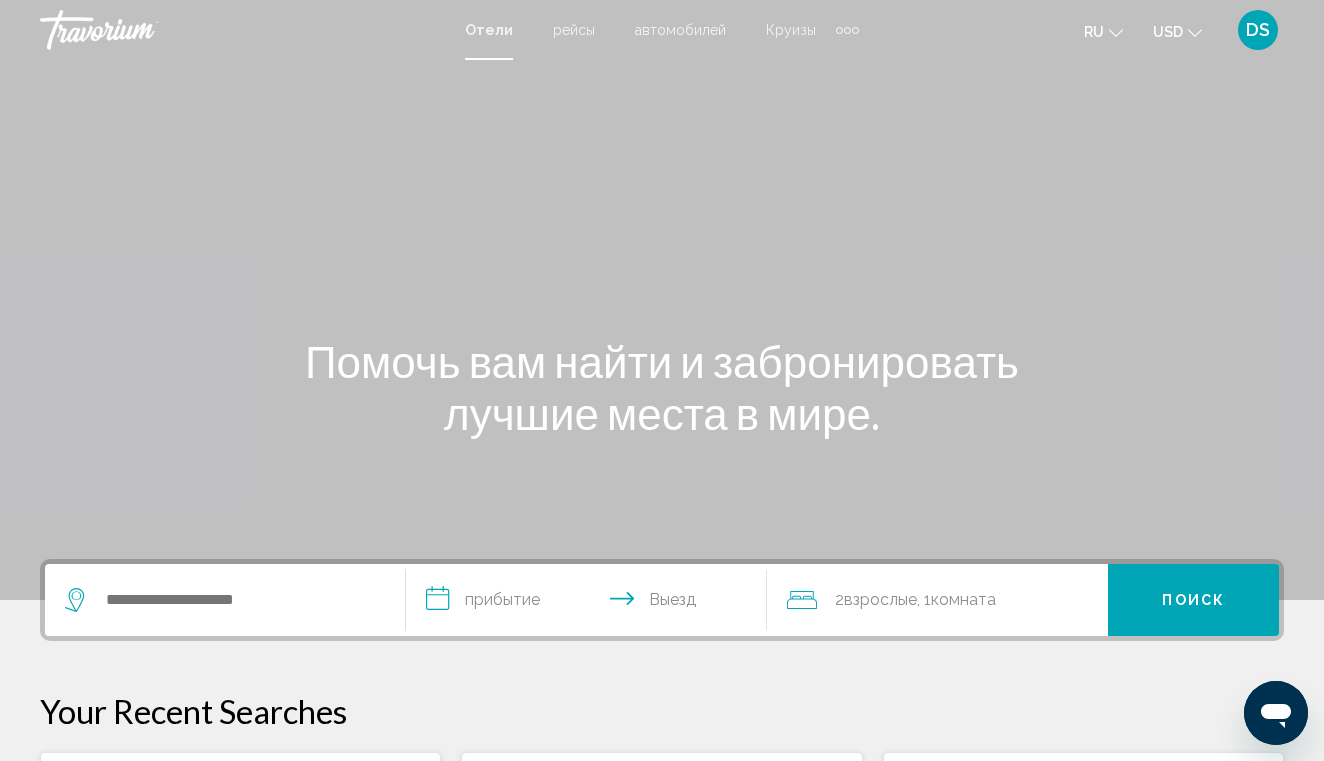scroll, scrollTop: 0, scrollLeft: 0, axis: both 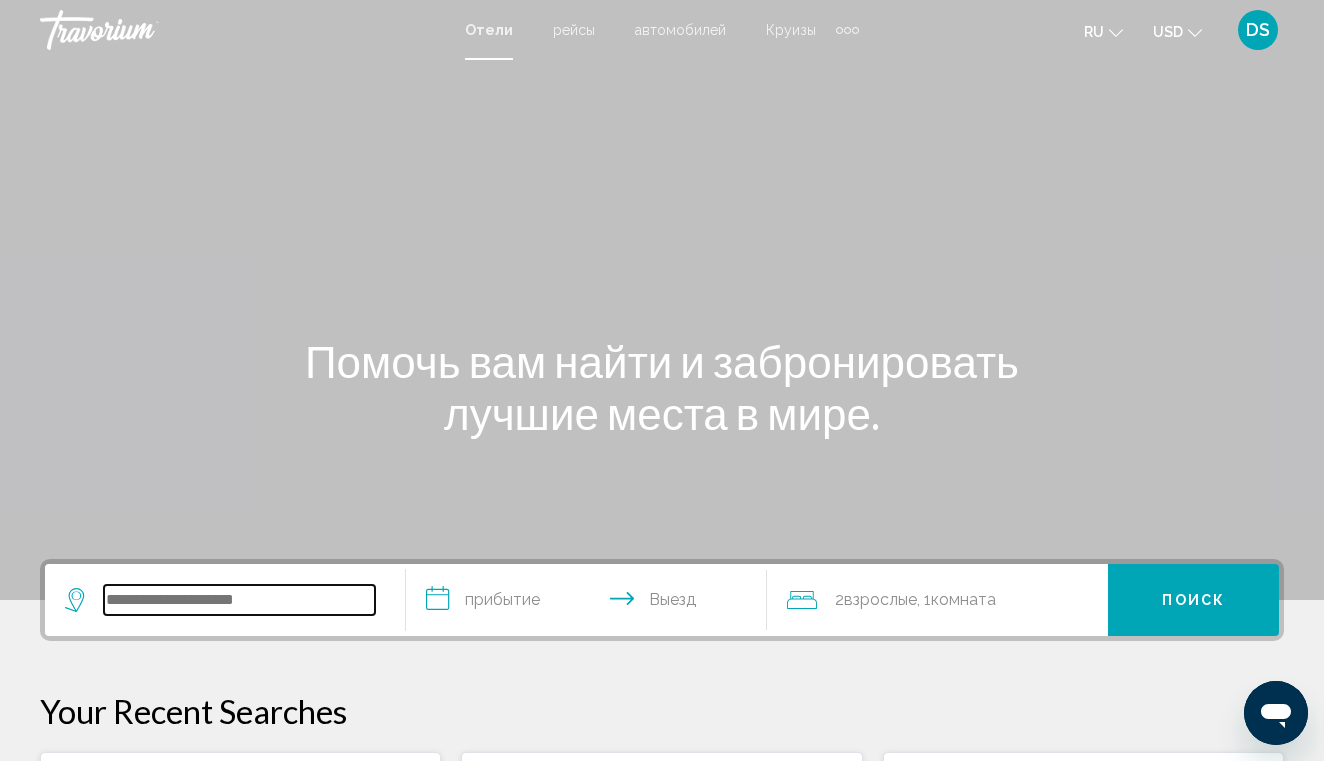 click at bounding box center [239, 600] 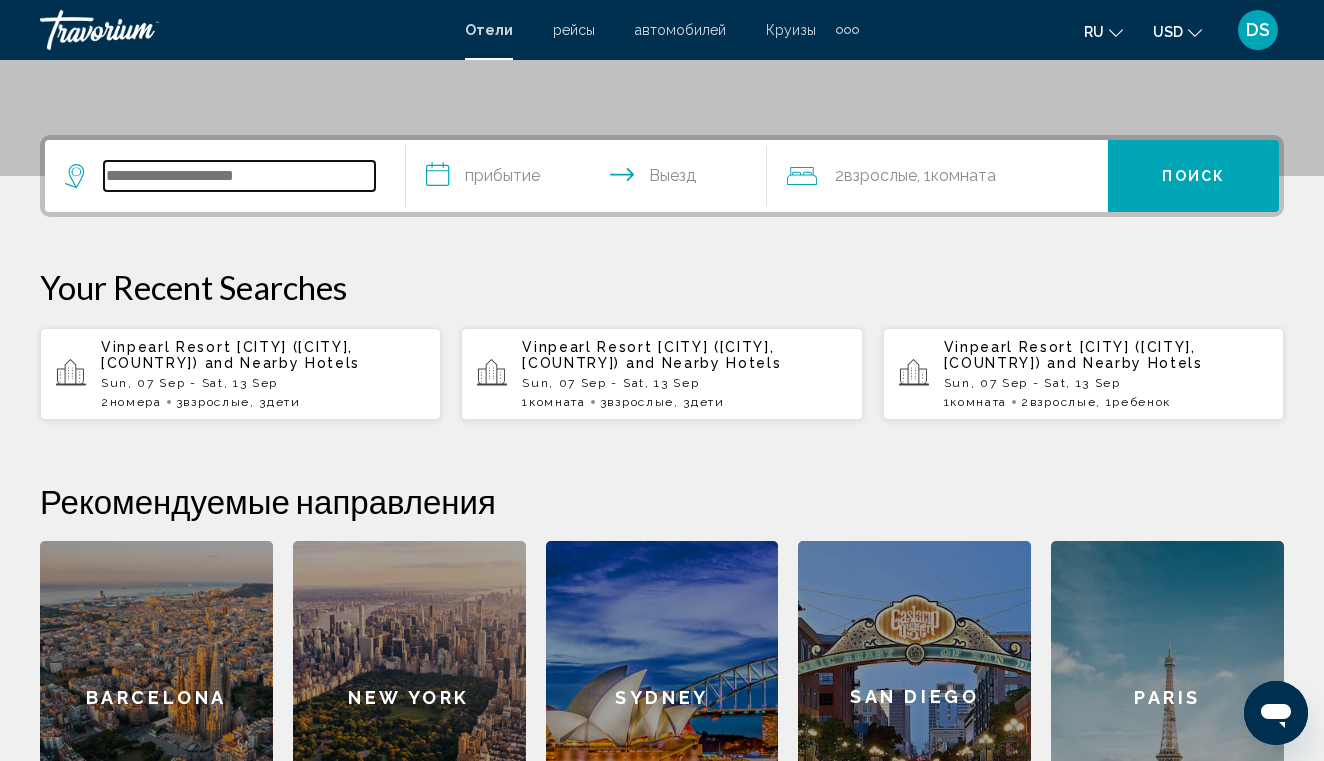 scroll, scrollTop: 494, scrollLeft: 0, axis: vertical 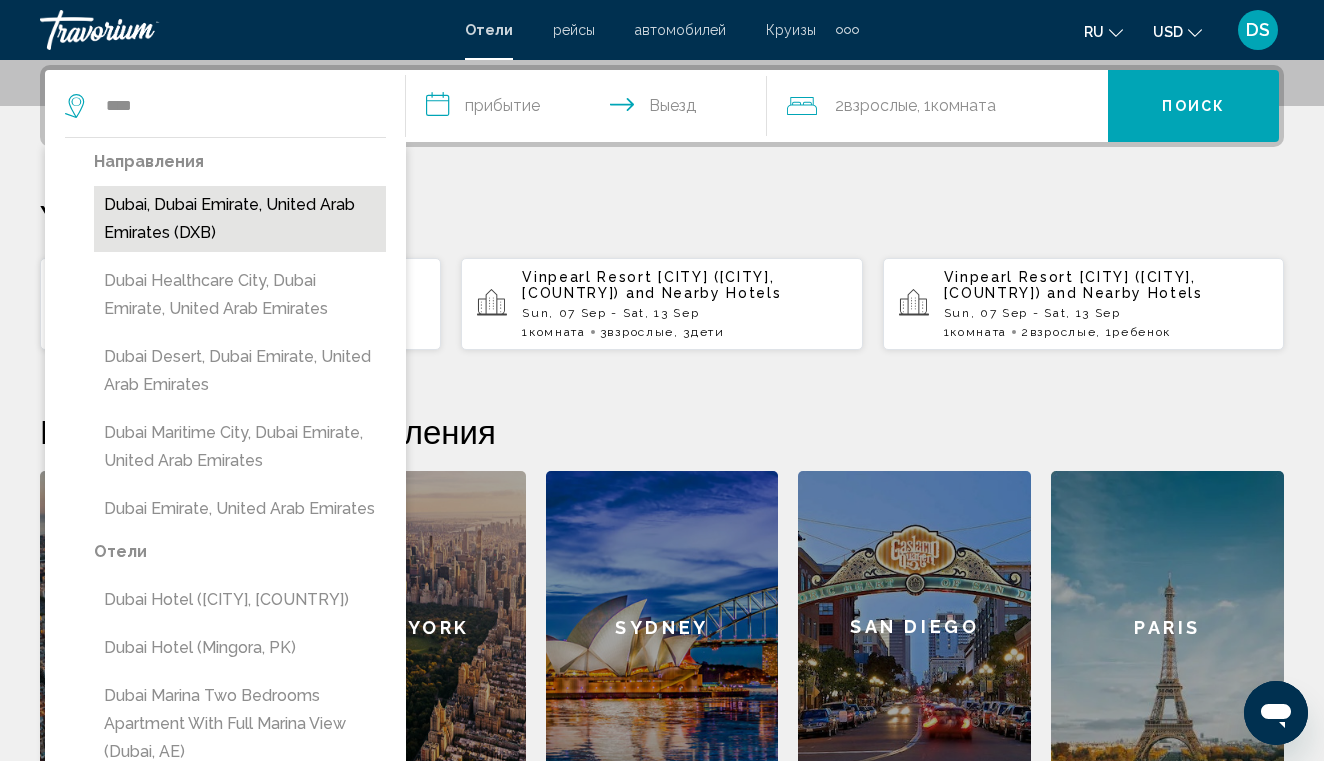 click on "Dubai, Dubai Emirate, United Arab Emirates (DXB)" at bounding box center [240, 219] 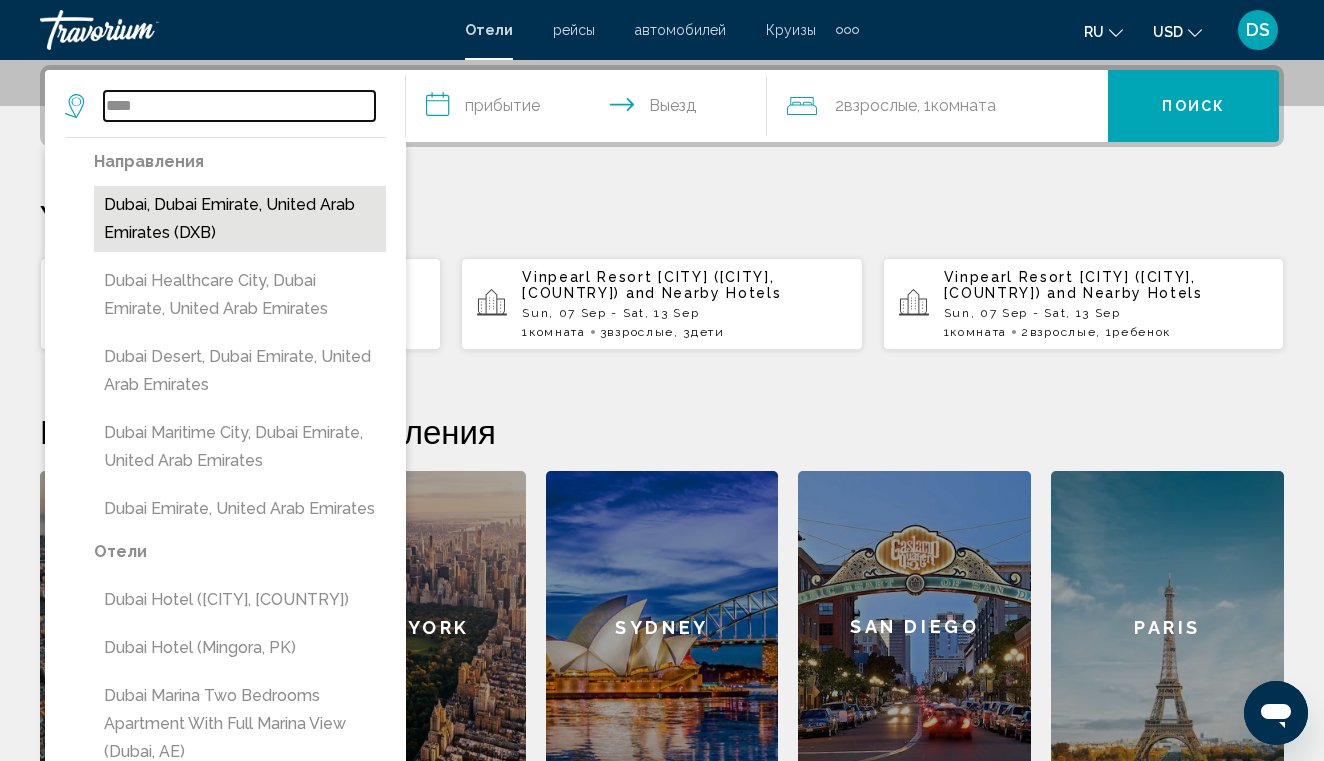 type on "**********" 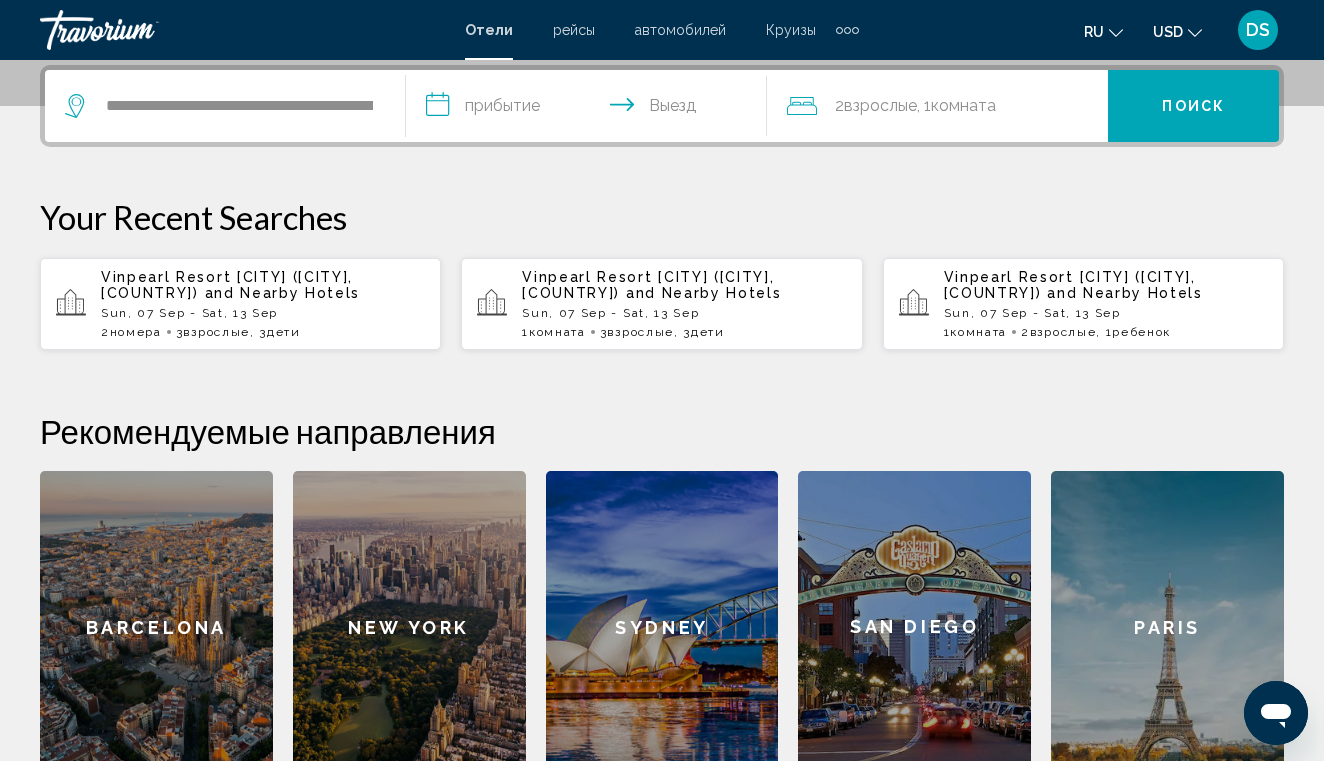click on "**********" at bounding box center (590, 109) 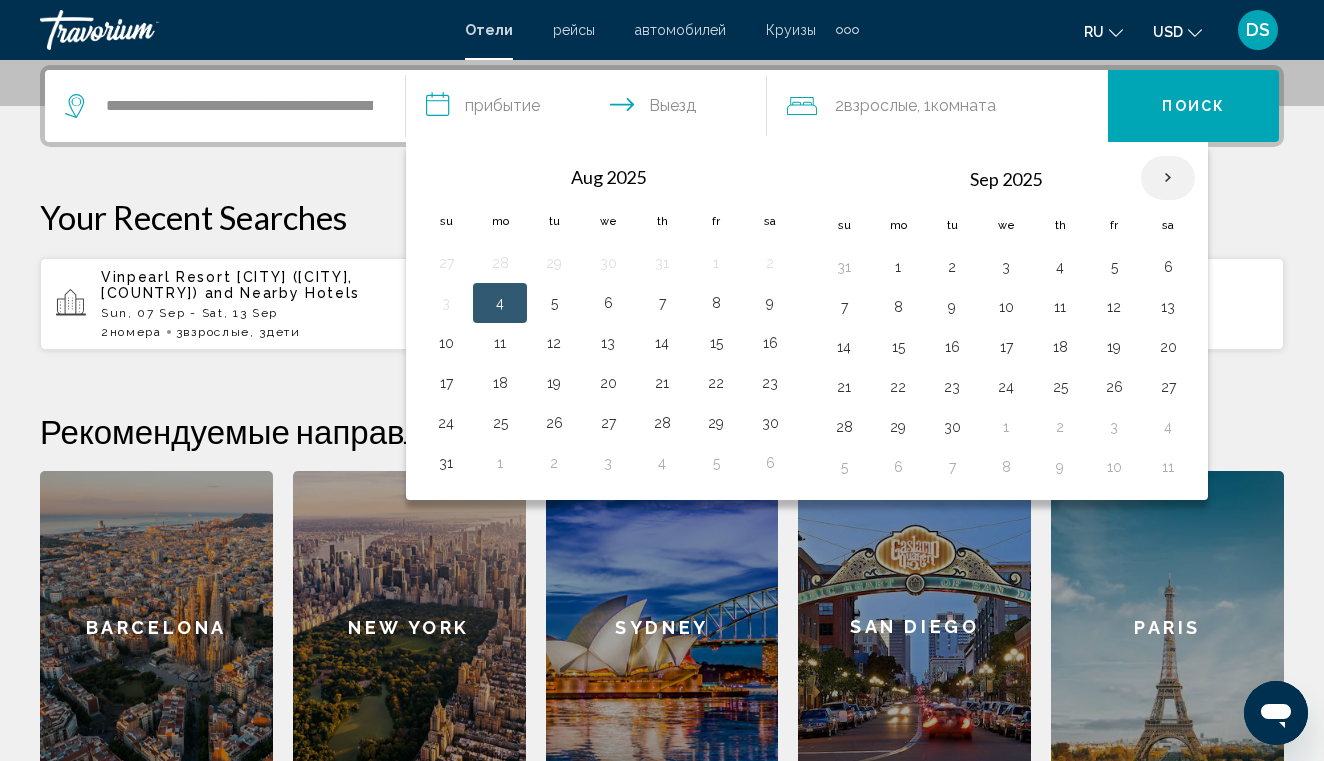 click at bounding box center [1168, 178] 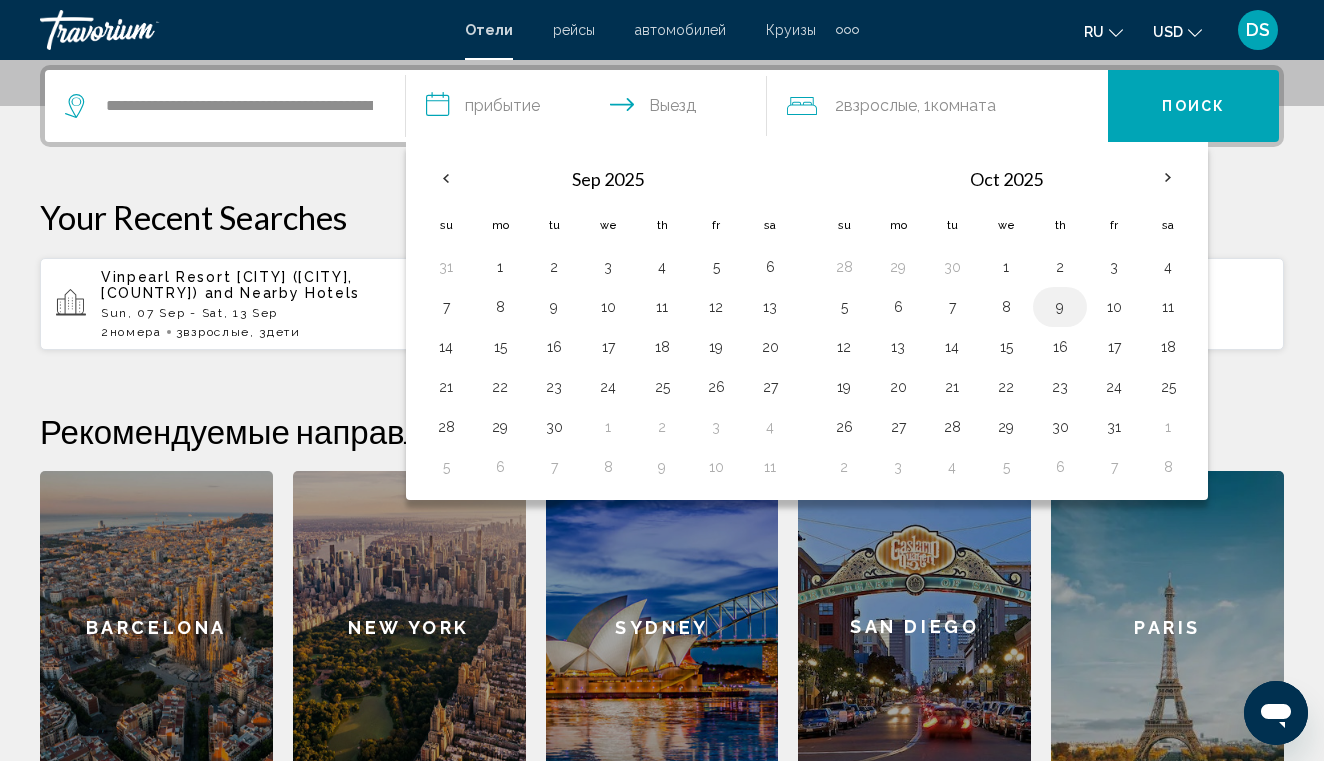 click on "9" at bounding box center [1060, 307] 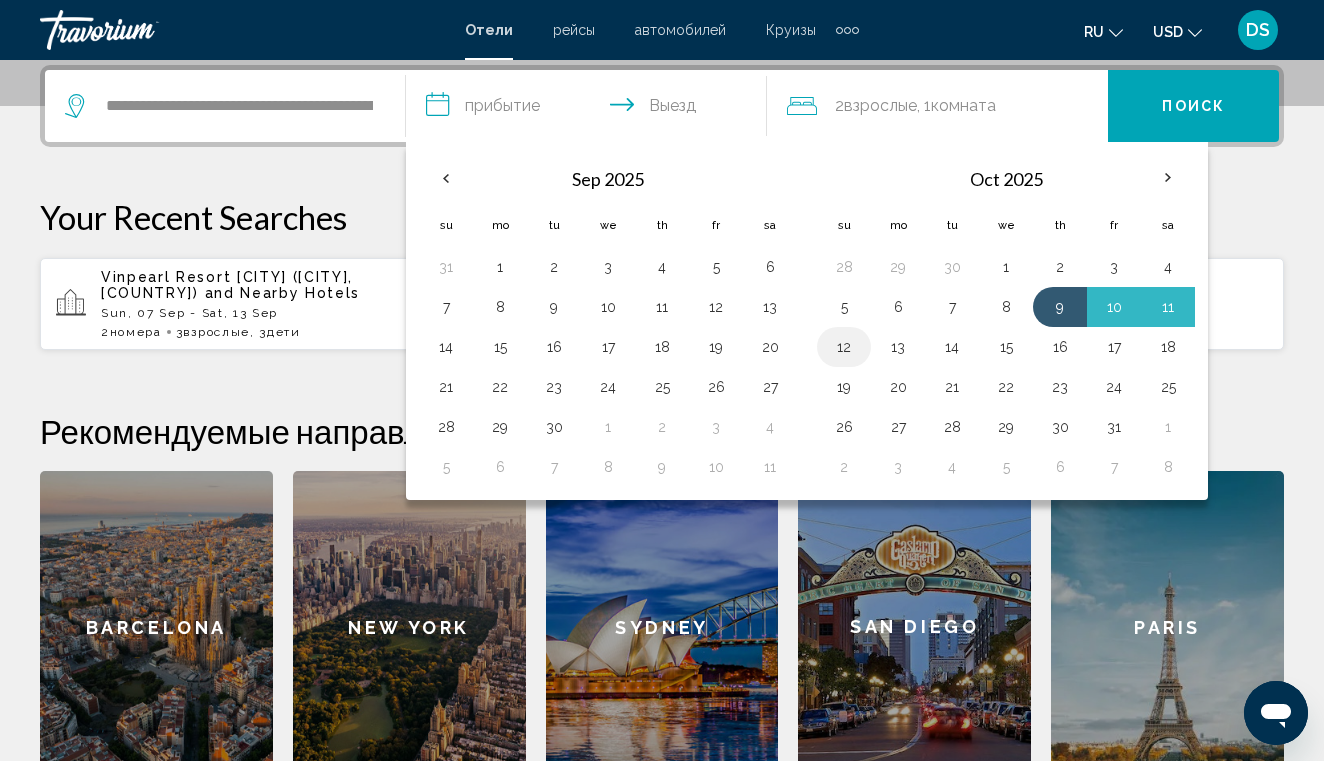 click on "12" at bounding box center [844, 347] 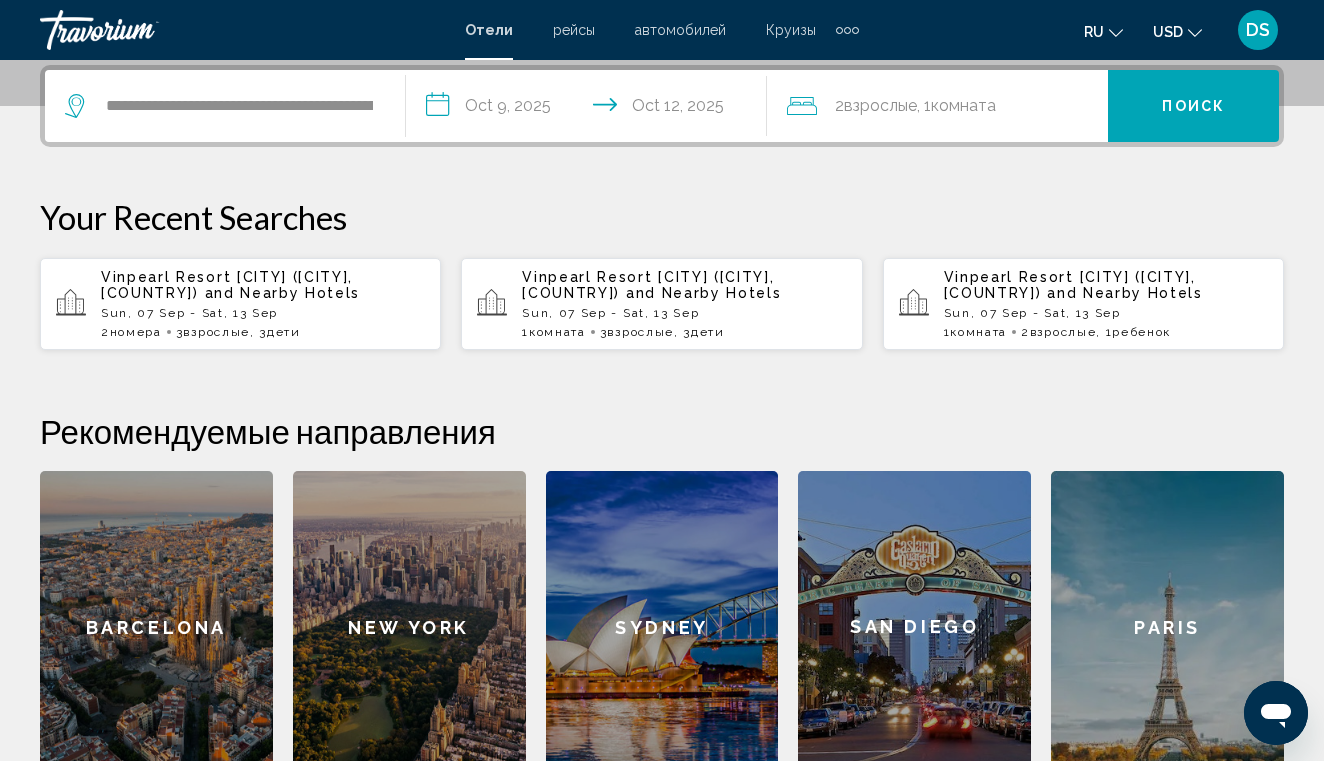 click on "Поиск" at bounding box center (1193, 107) 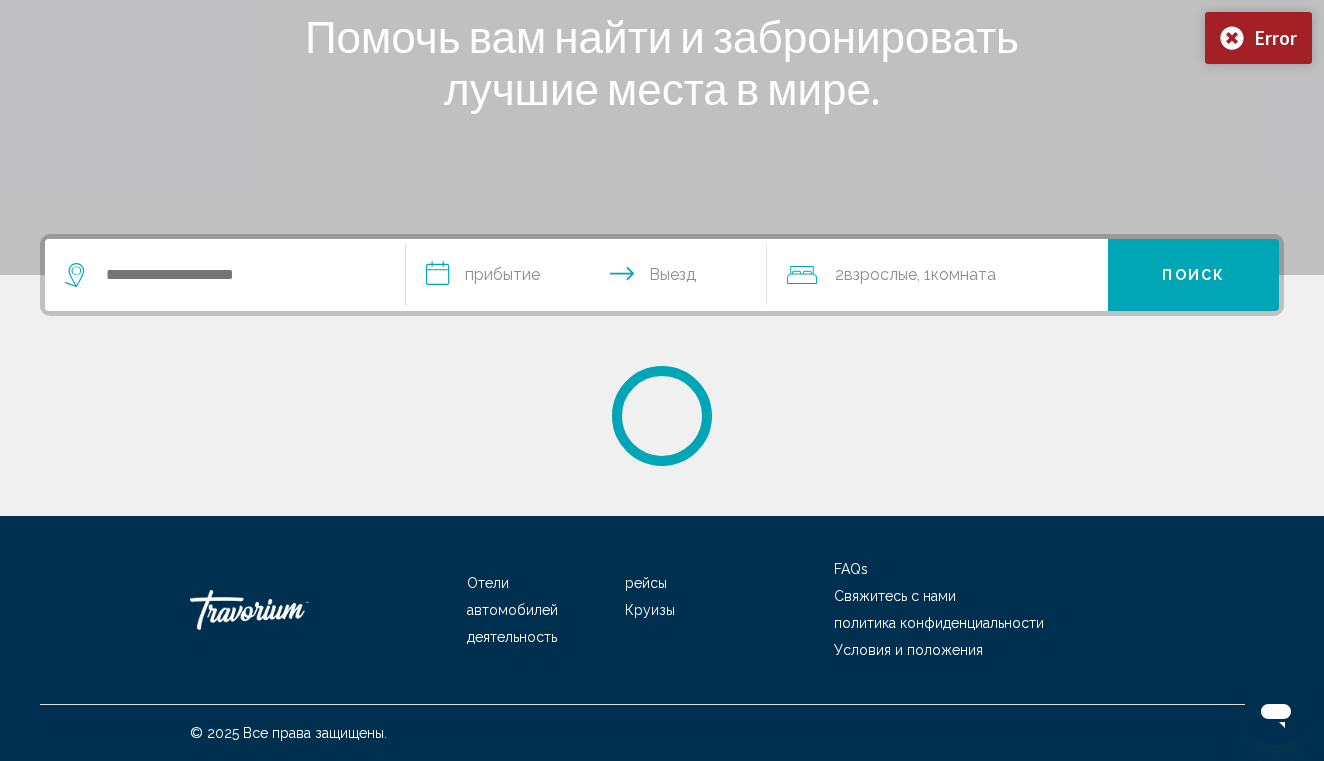 scroll, scrollTop: 0, scrollLeft: 0, axis: both 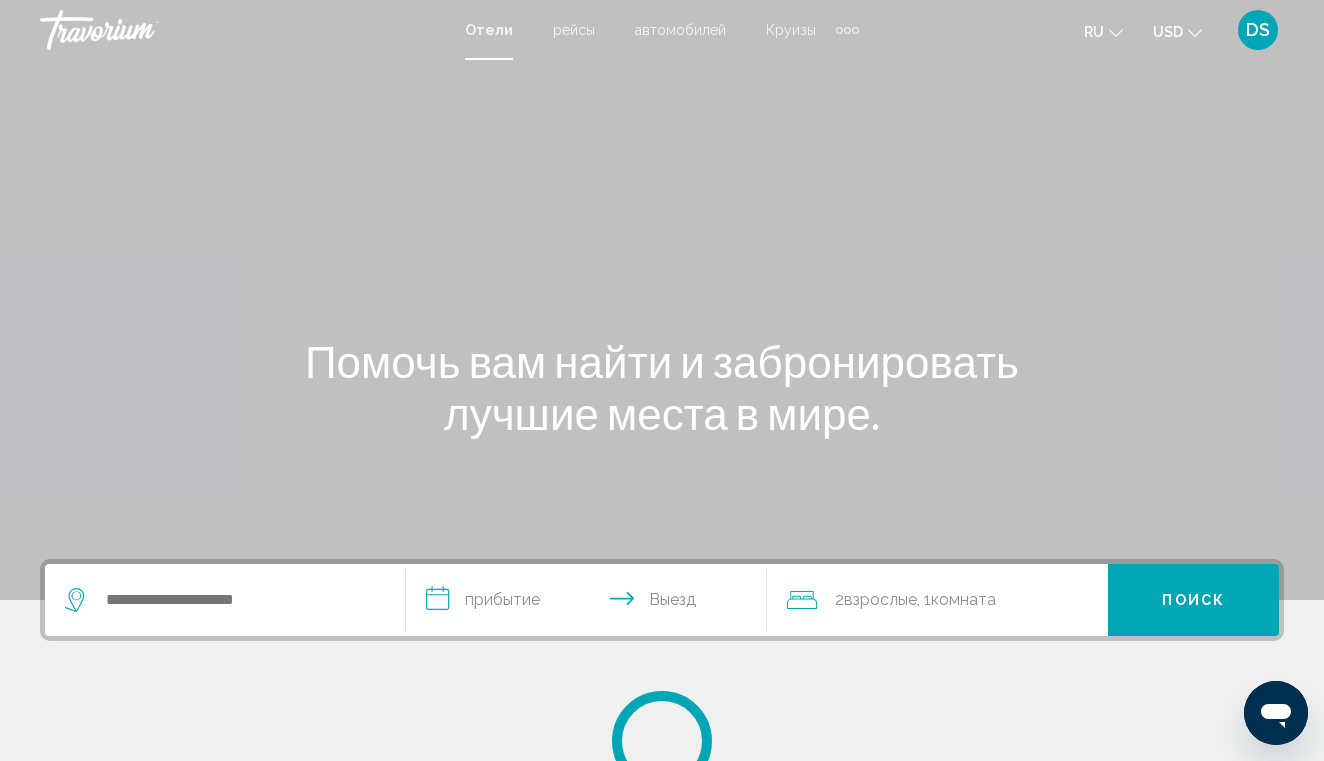 click at bounding box center (662, 300) 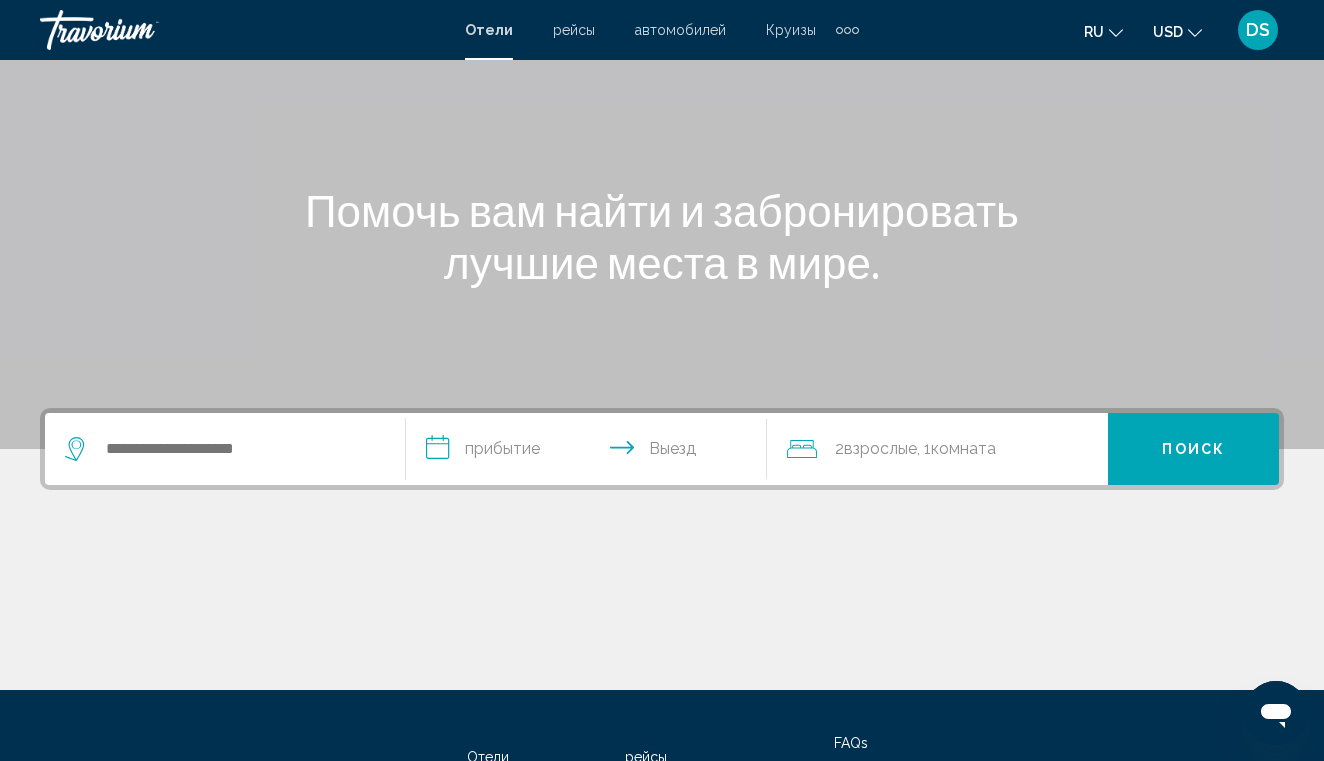 scroll, scrollTop: 215, scrollLeft: 0, axis: vertical 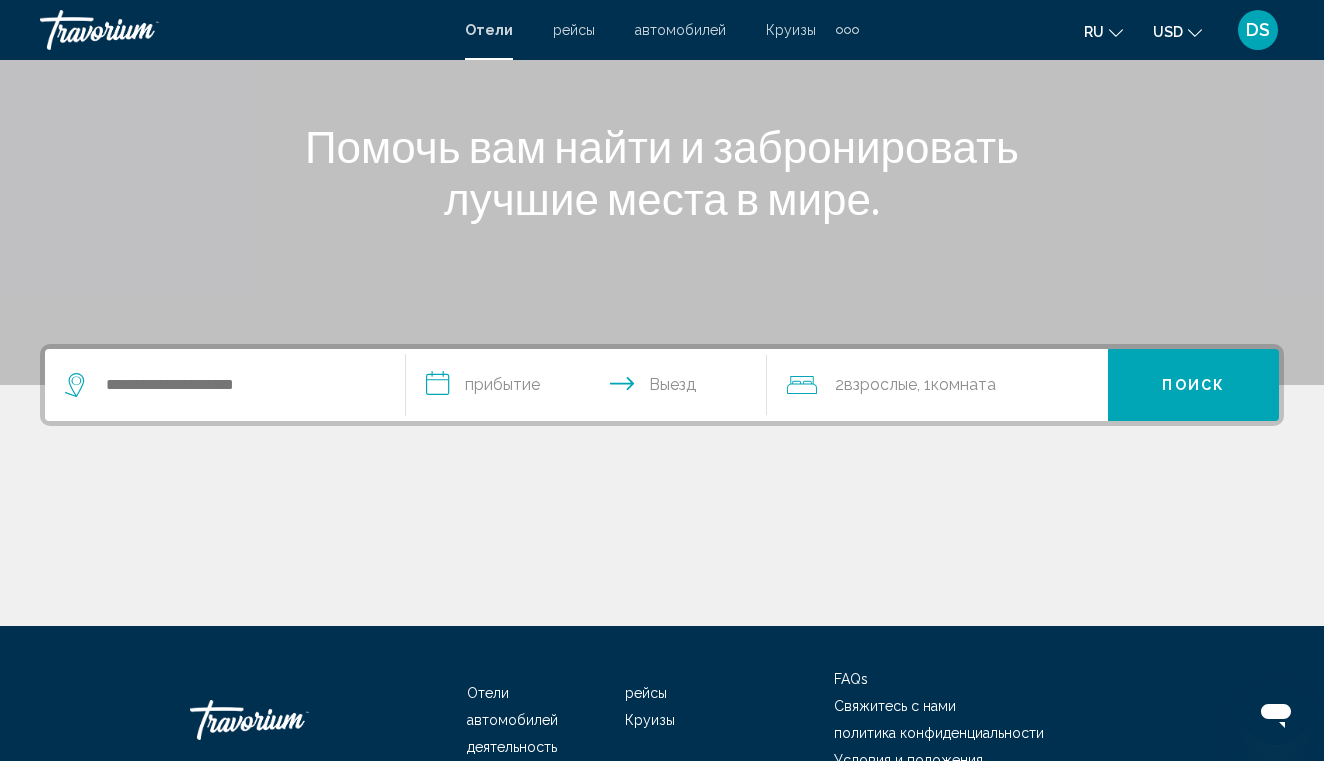 click at bounding box center [225, 385] 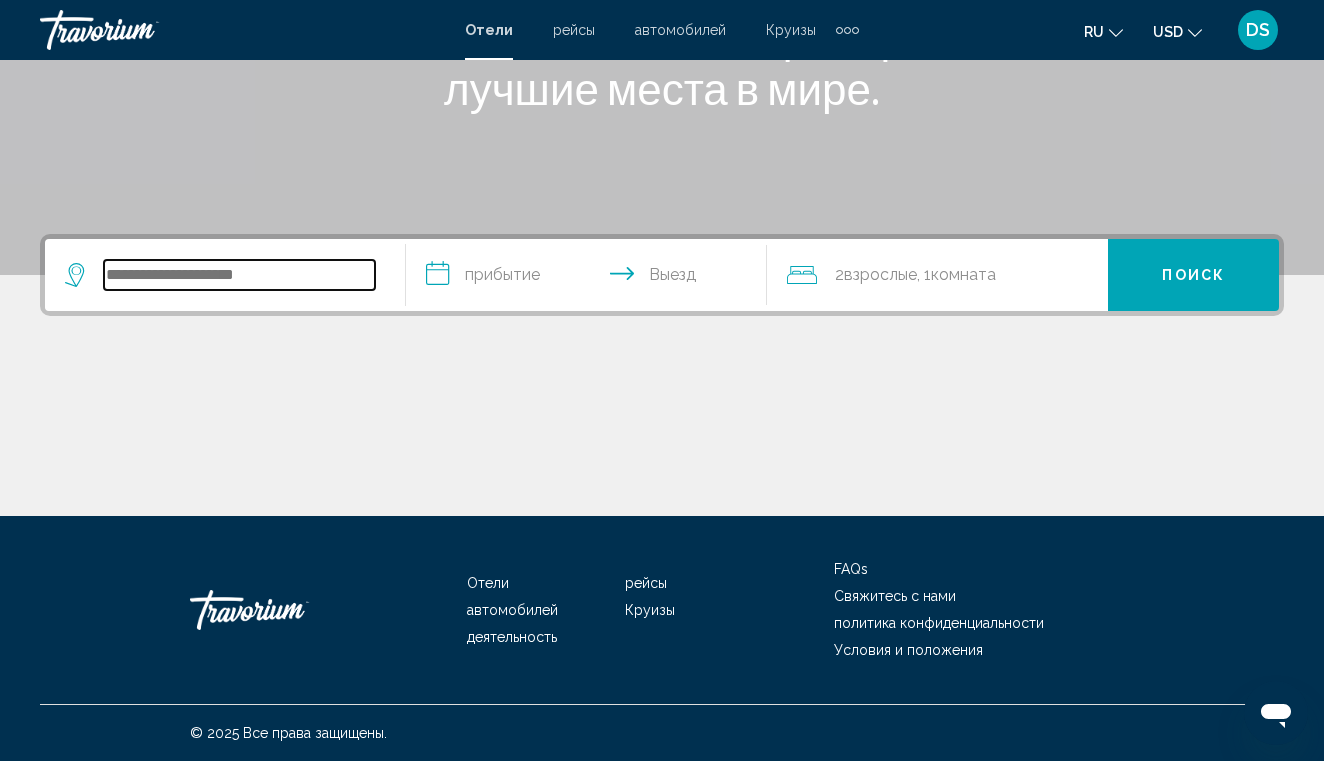 click at bounding box center [239, 275] 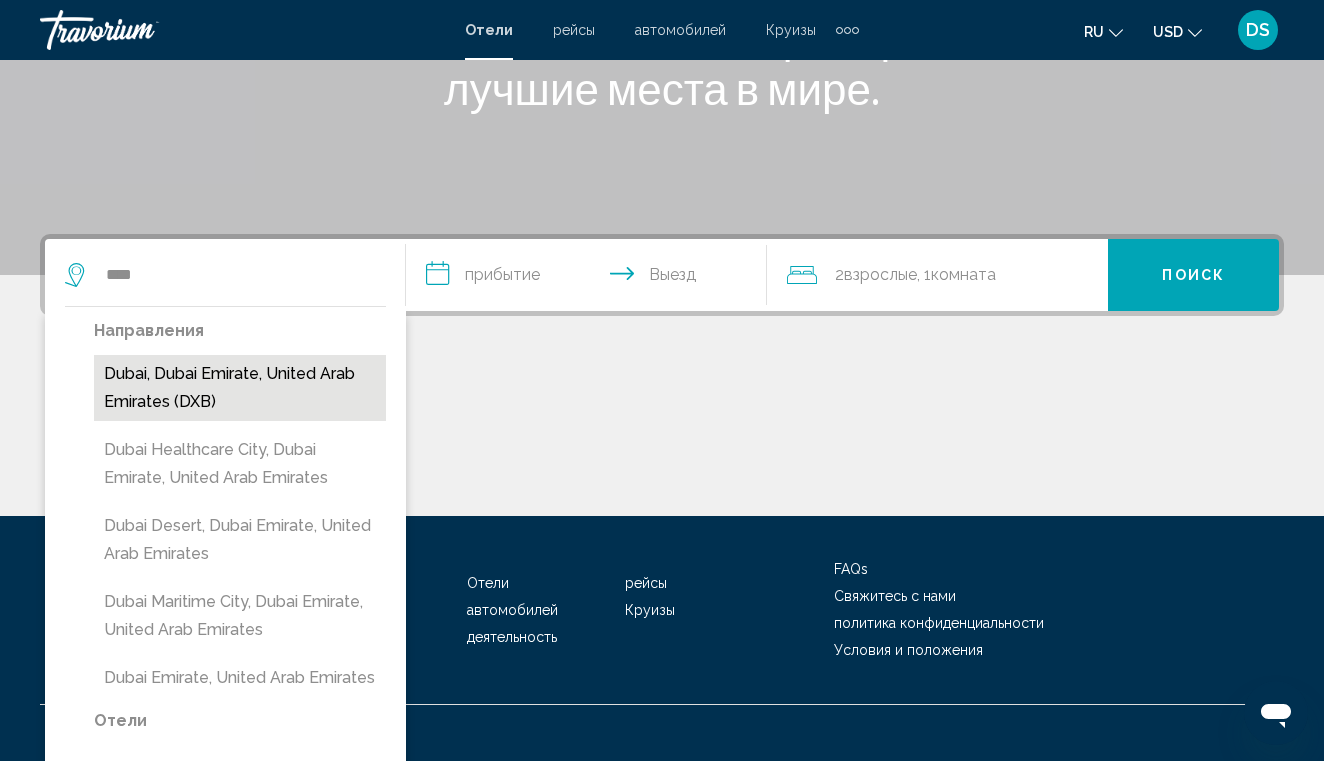 click on "Dubai, Dubai Emirate, United Arab Emirates (DXB)" at bounding box center [240, 388] 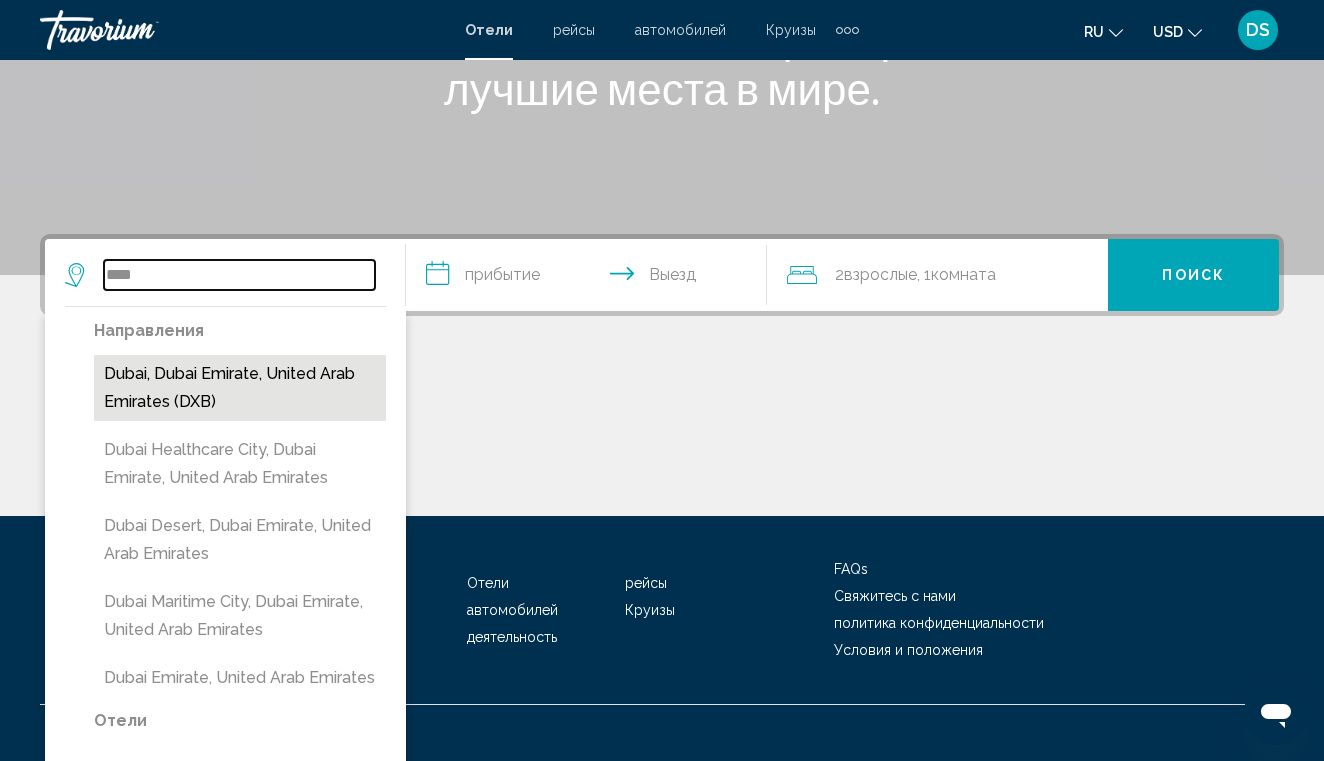 type on "**********" 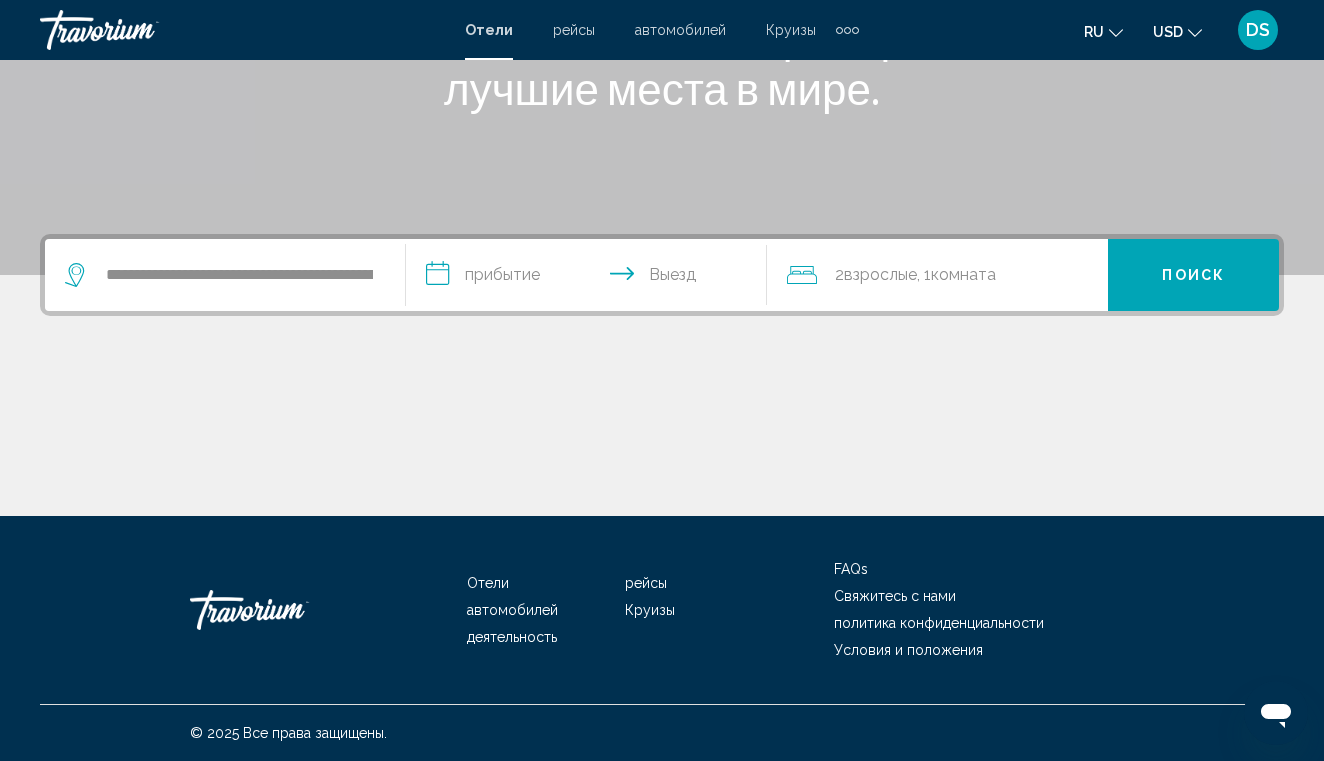 click on "**********" at bounding box center [590, 278] 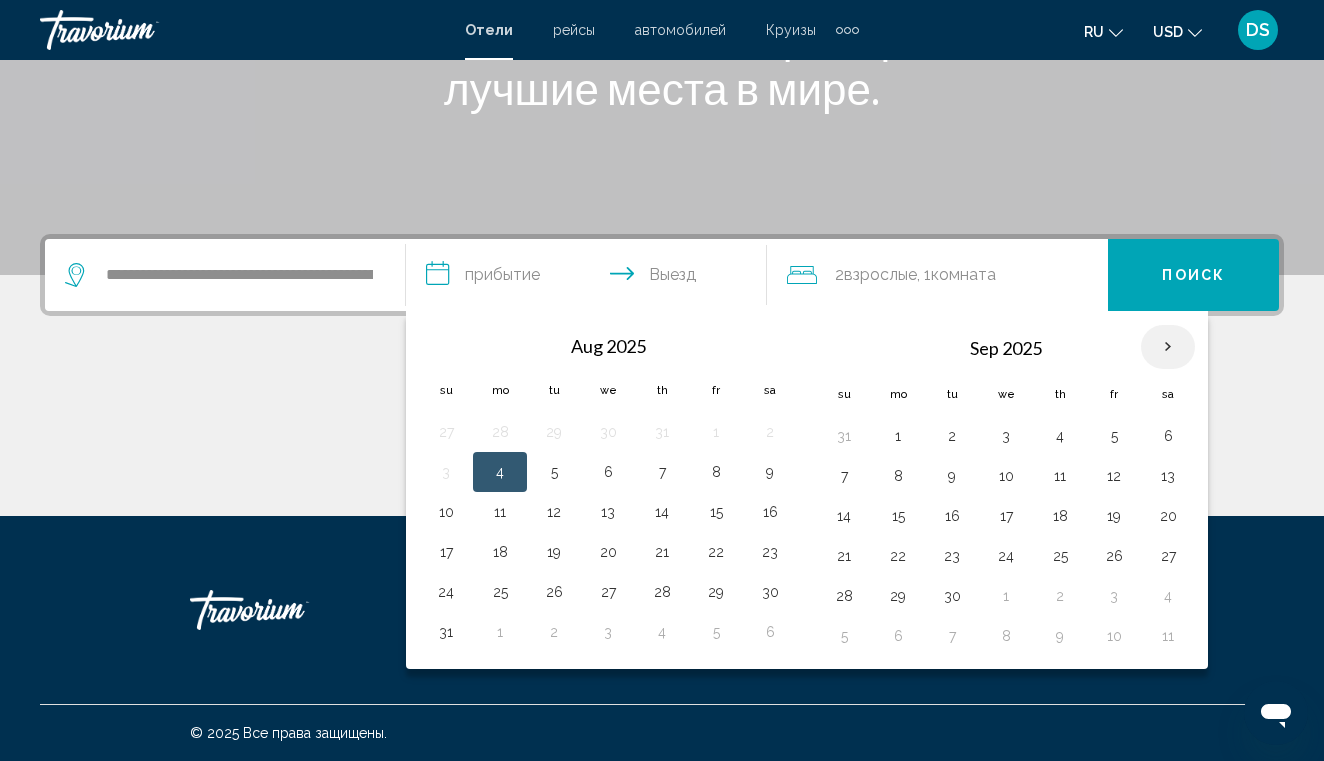click at bounding box center [1168, 347] 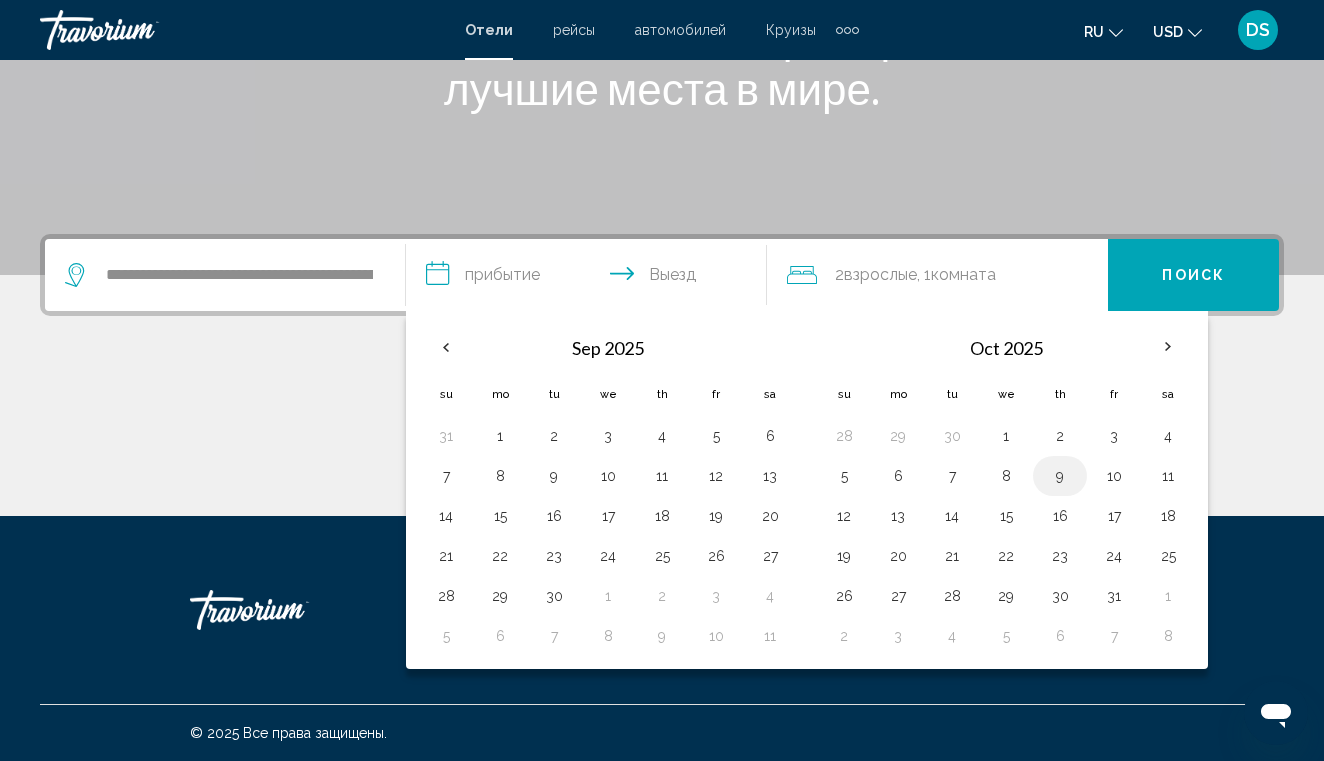 click on "9" at bounding box center [1060, 476] 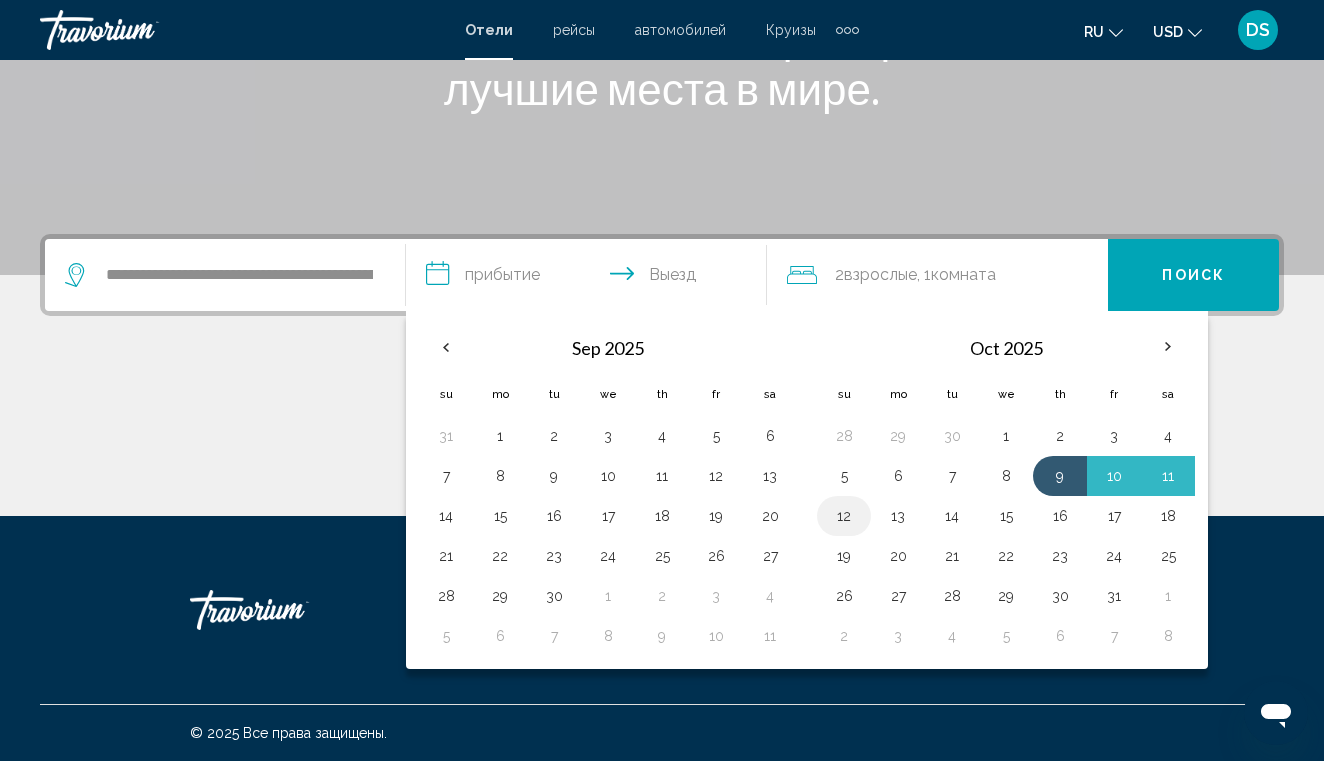 click on "12" at bounding box center (844, 516) 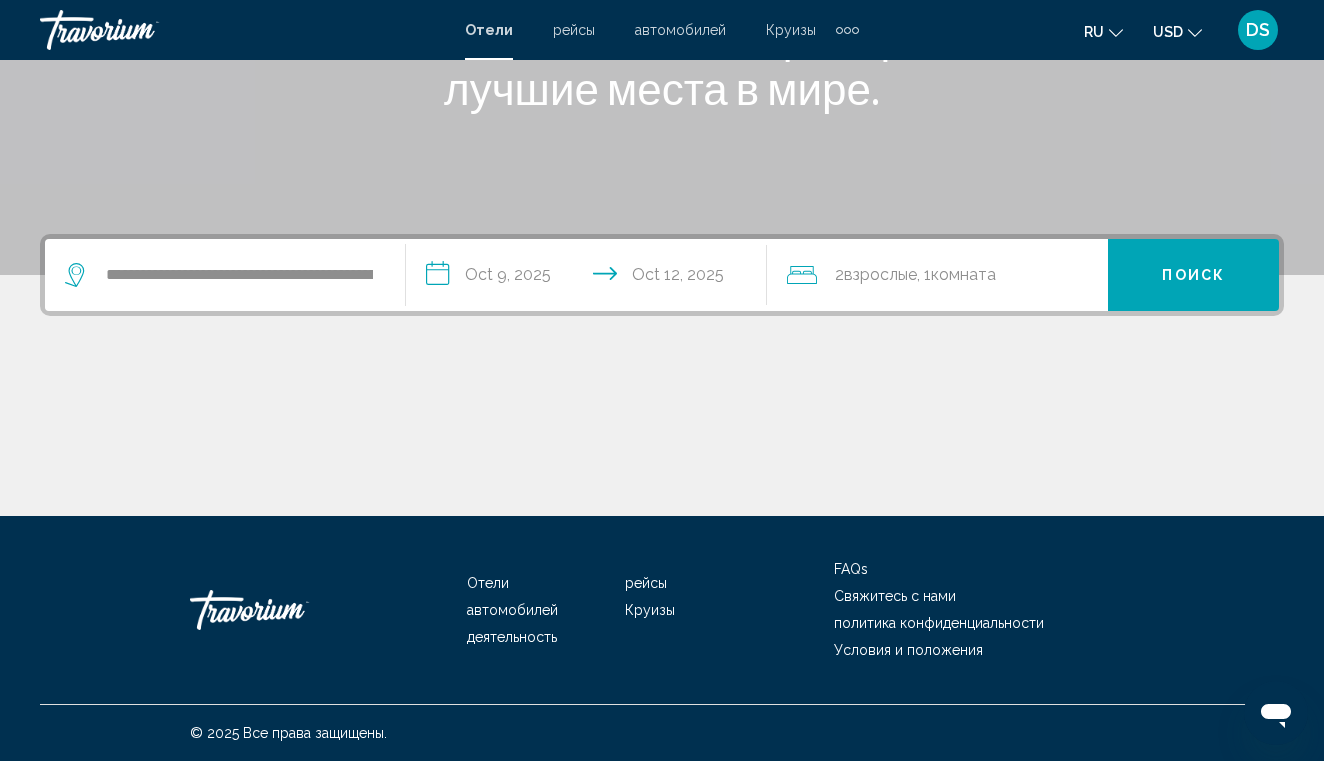 click on "Поиск" at bounding box center [1193, 276] 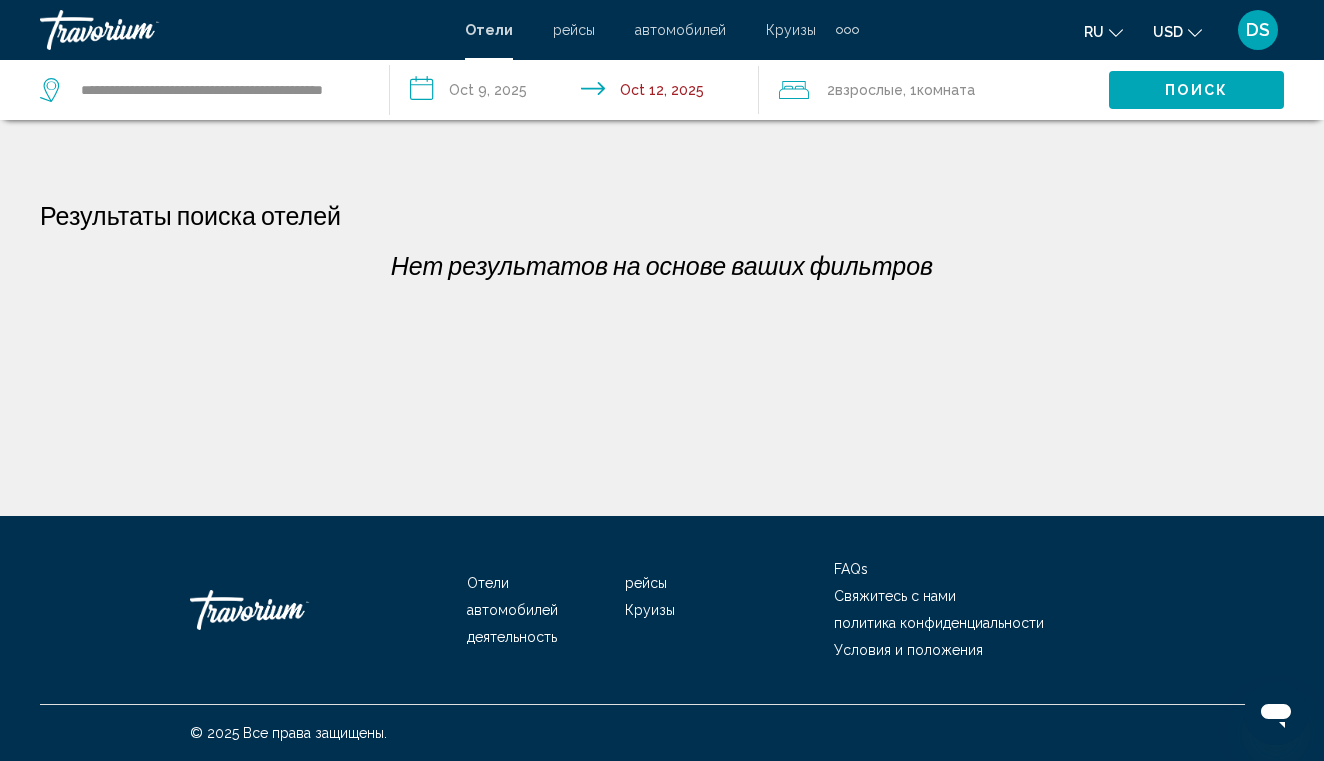 scroll, scrollTop: 0, scrollLeft: 0, axis: both 